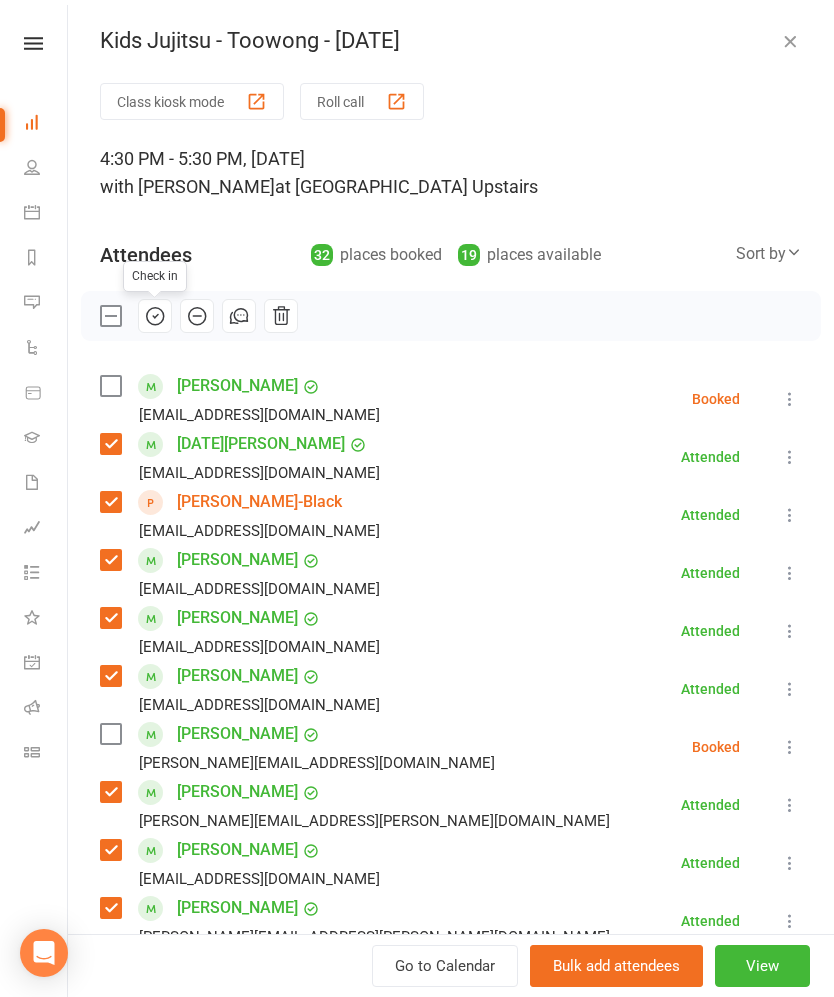 scroll, scrollTop: 313, scrollLeft: 0, axis: vertical 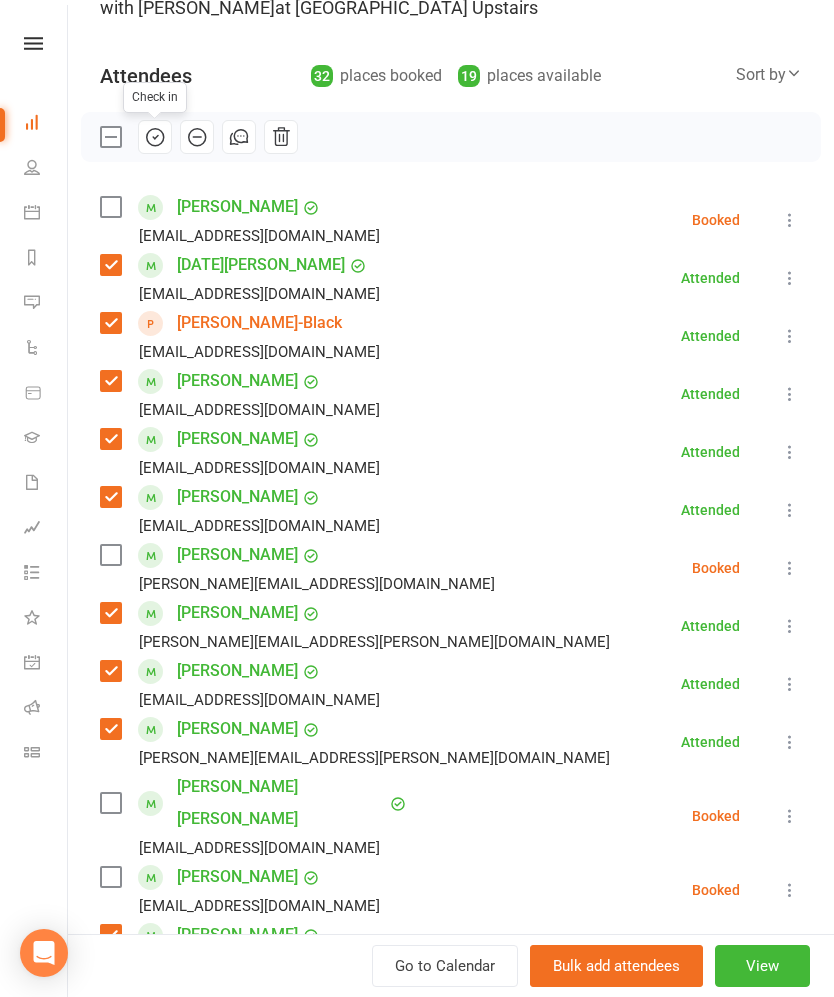 click at bounding box center [32, 122] 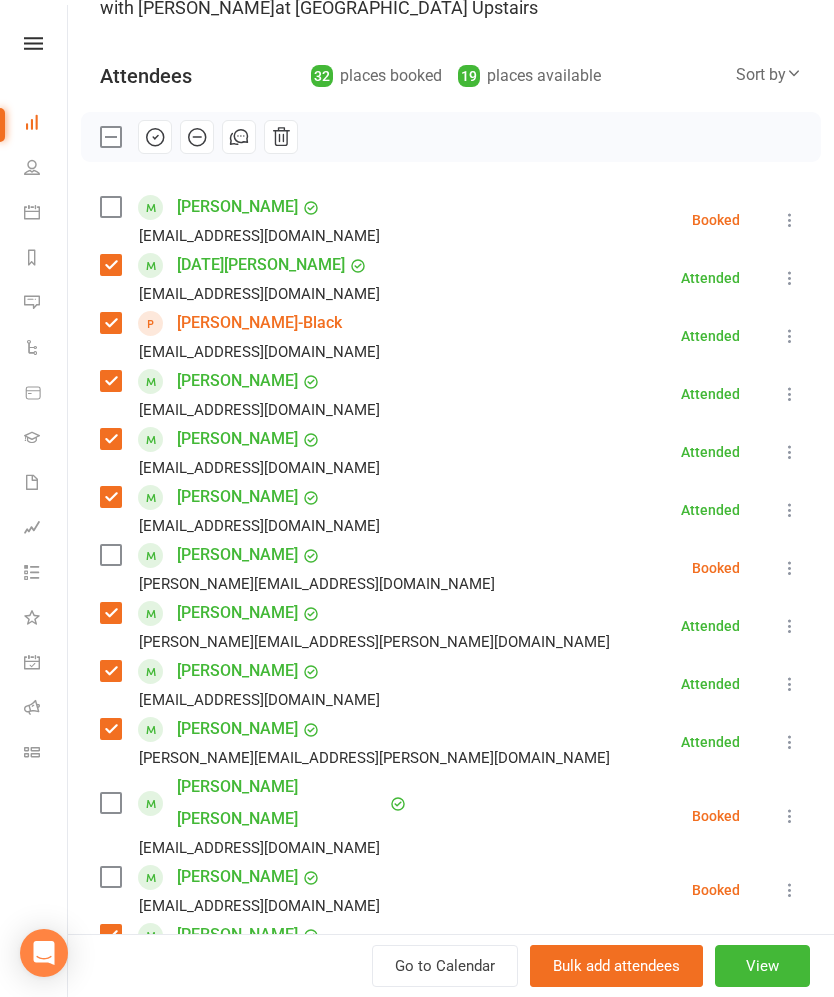 click at bounding box center [32, 212] 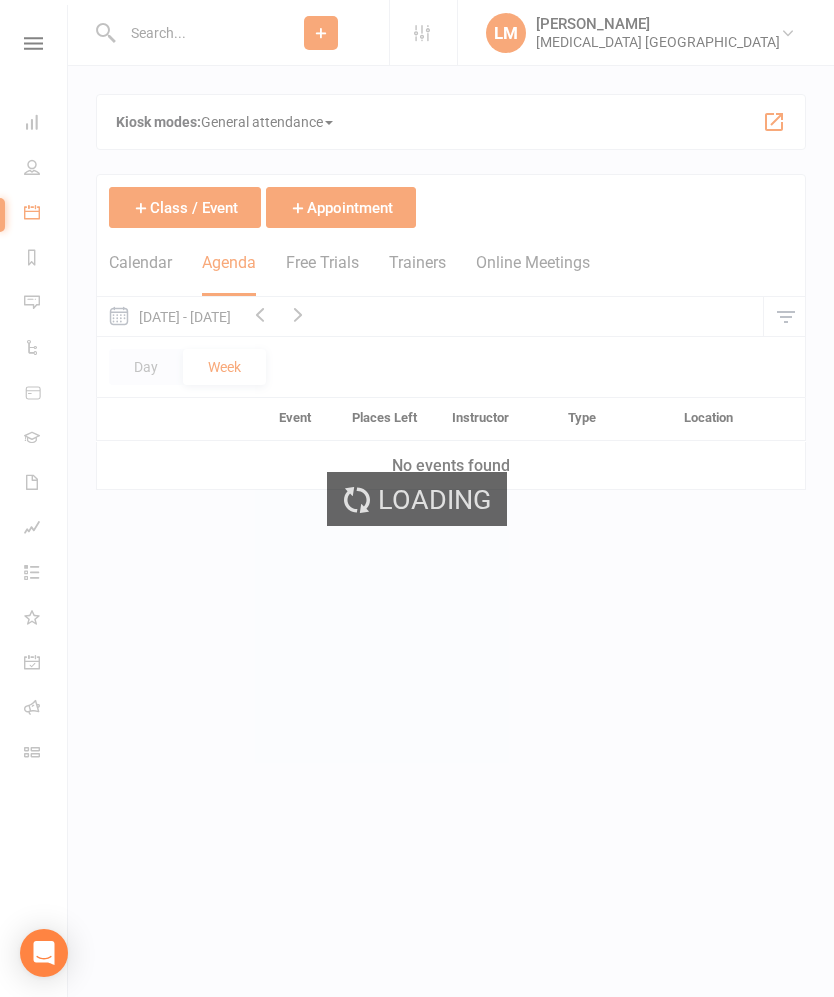 scroll, scrollTop: 0, scrollLeft: 0, axis: both 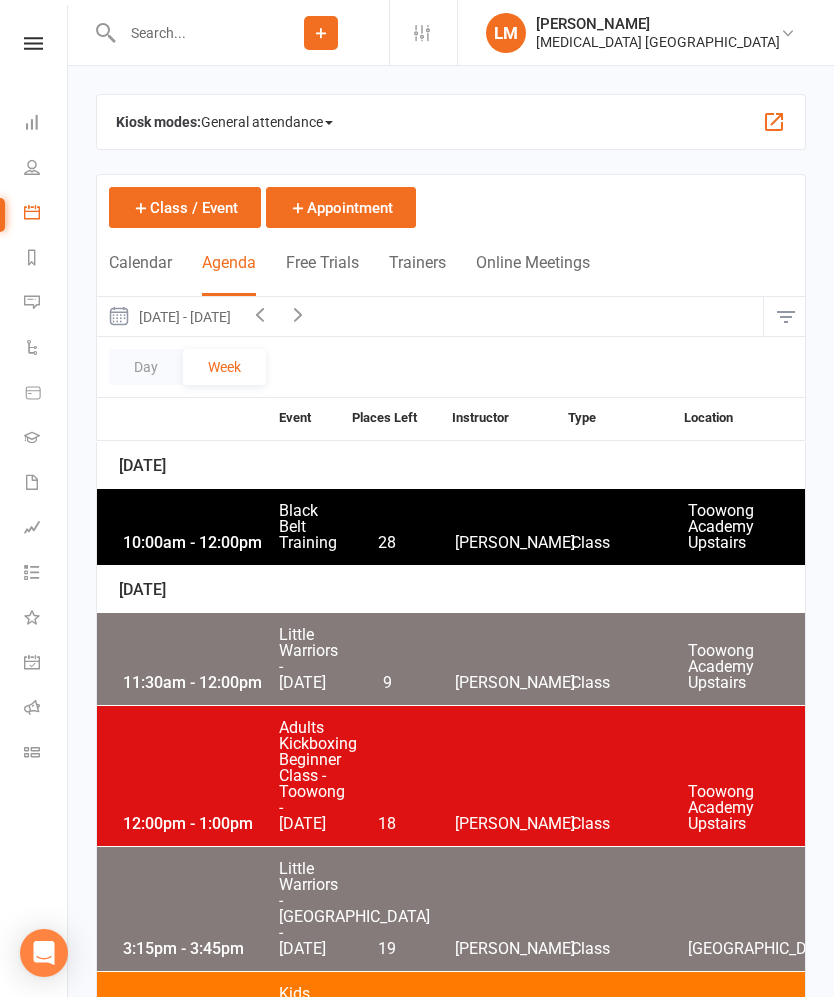 click on "Dashboard" at bounding box center [46, 124] 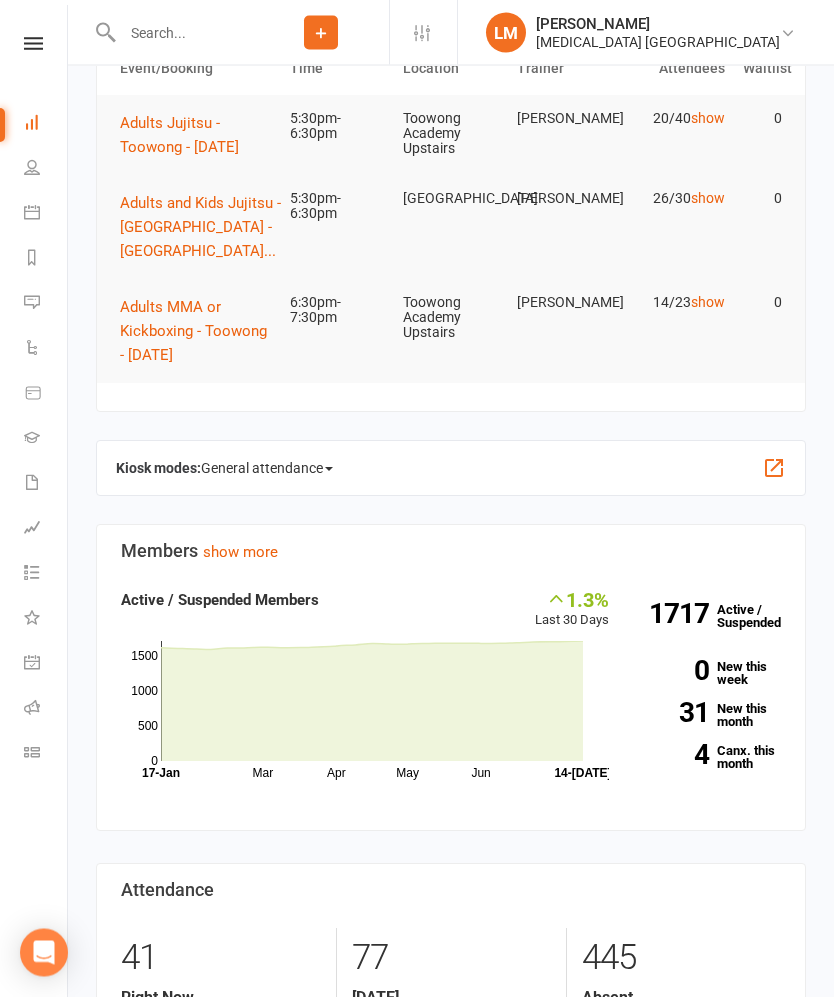 scroll, scrollTop: 200, scrollLeft: 0, axis: vertical 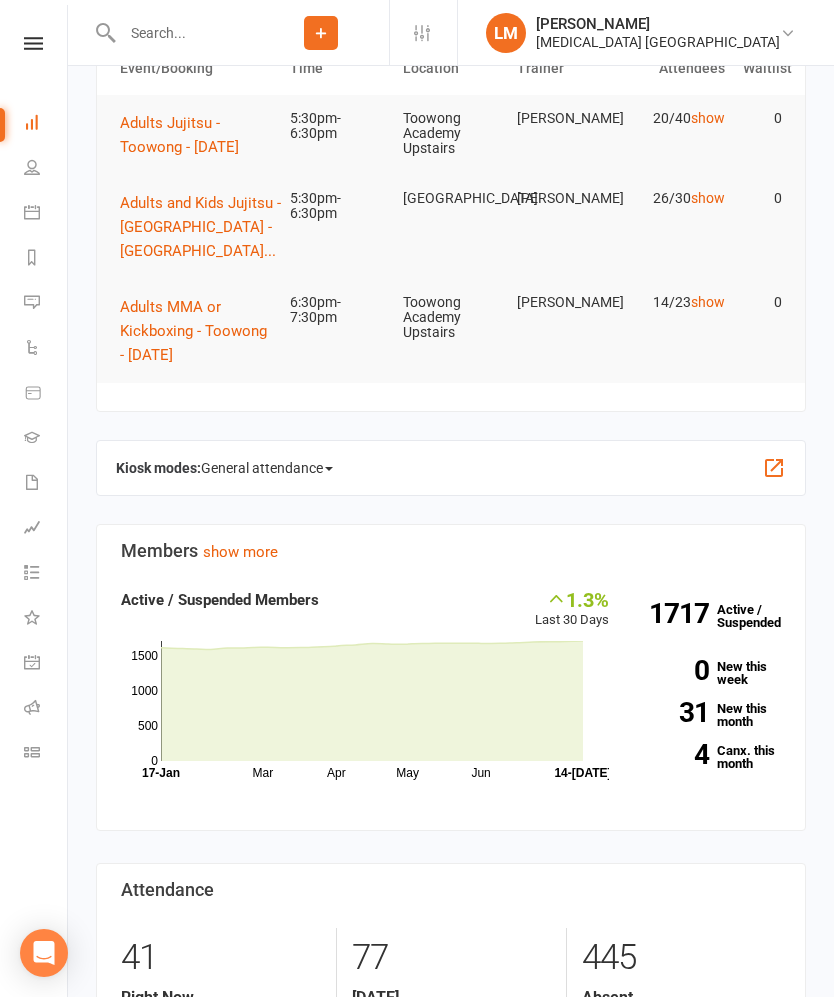click on "Adults Jujitsu - Toowong - [DATE]" at bounding box center [179, 135] 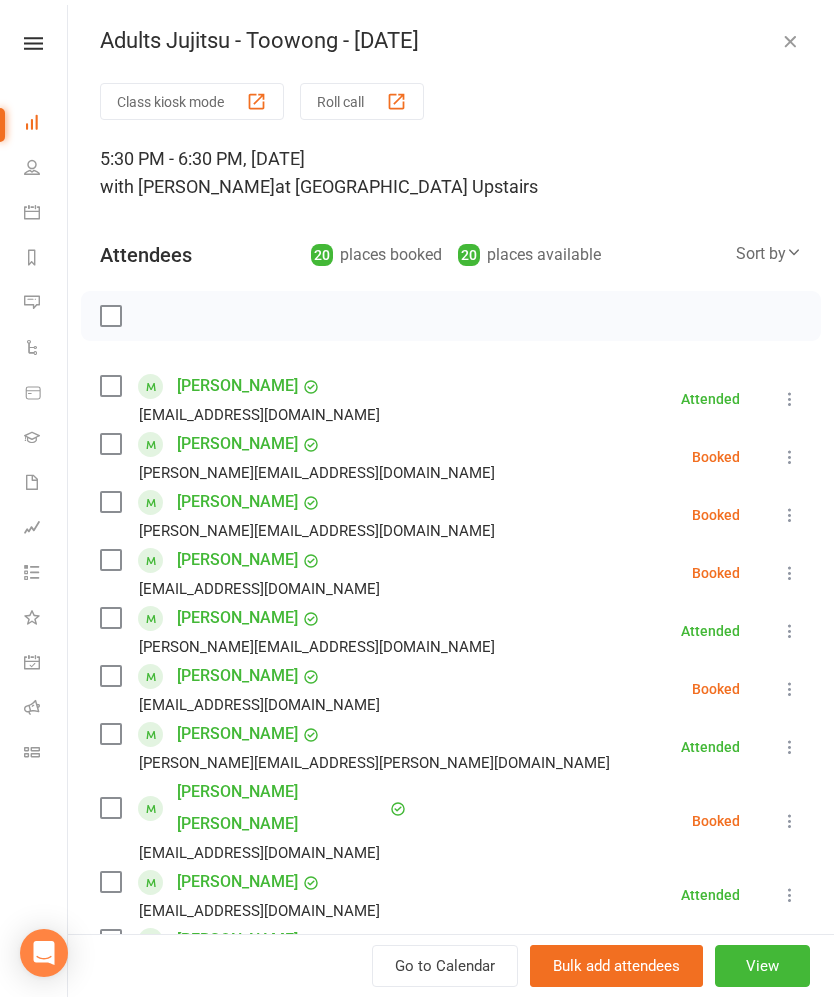 click on "[EMAIL_ADDRESS][DOMAIN_NAME]" at bounding box center [244, 415] 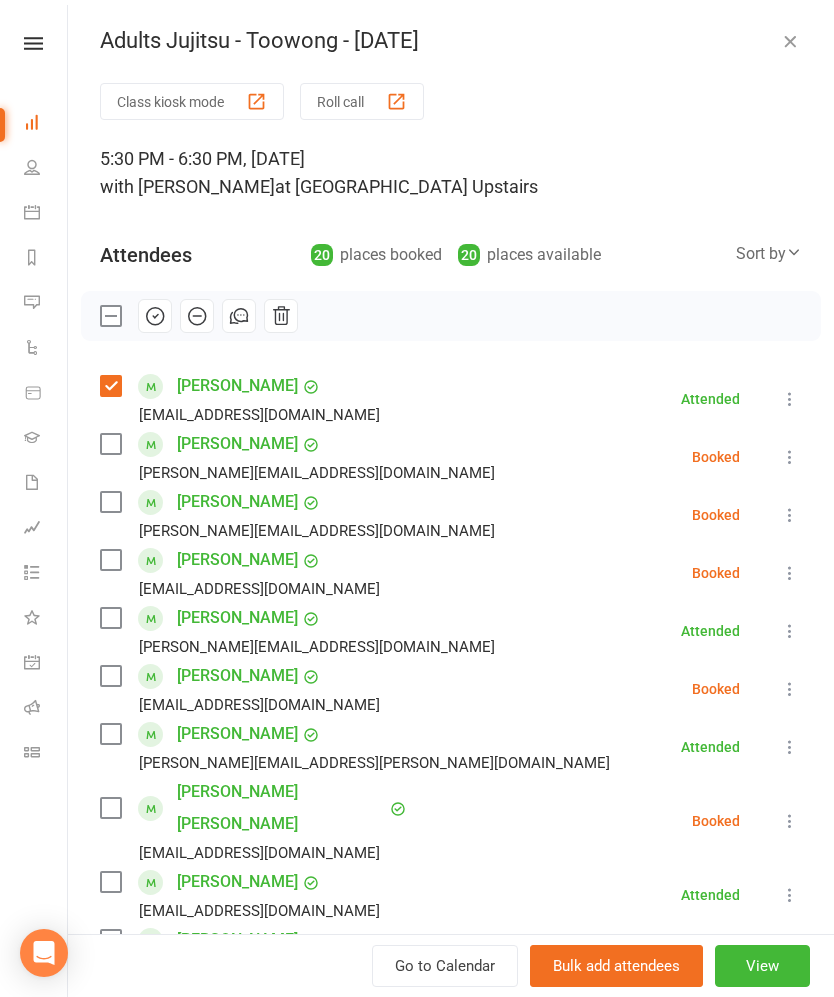 click at bounding box center [110, 502] 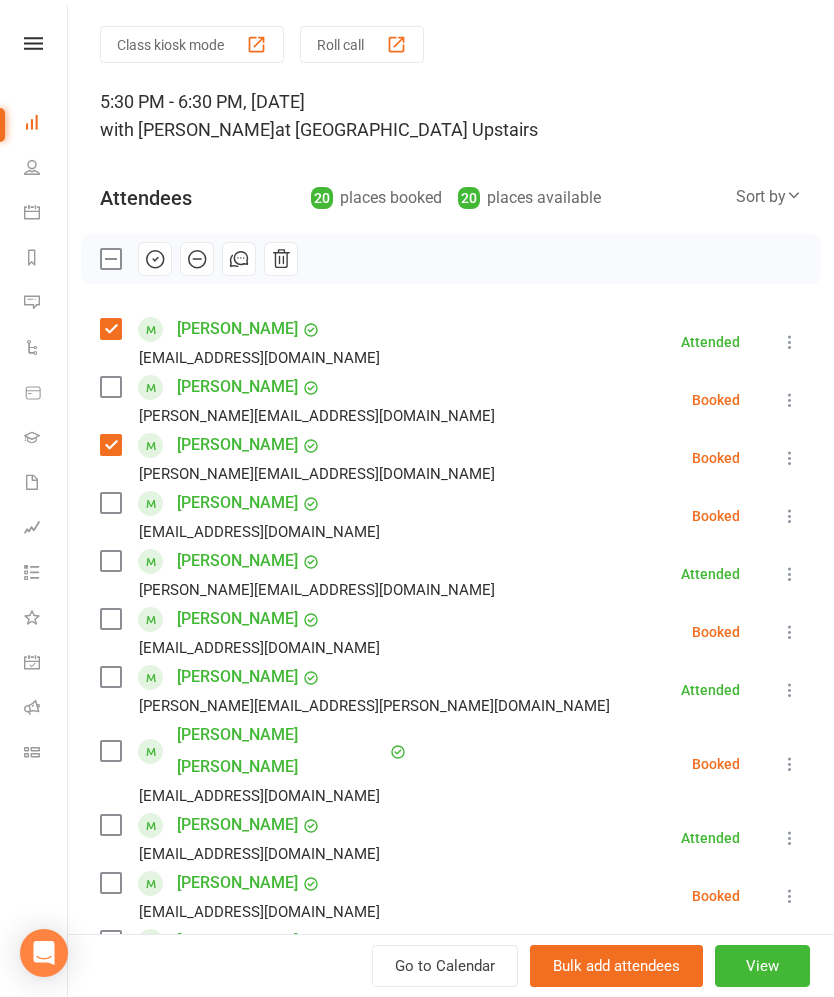 scroll, scrollTop: 59, scrollLeft: 0, axis: vertical 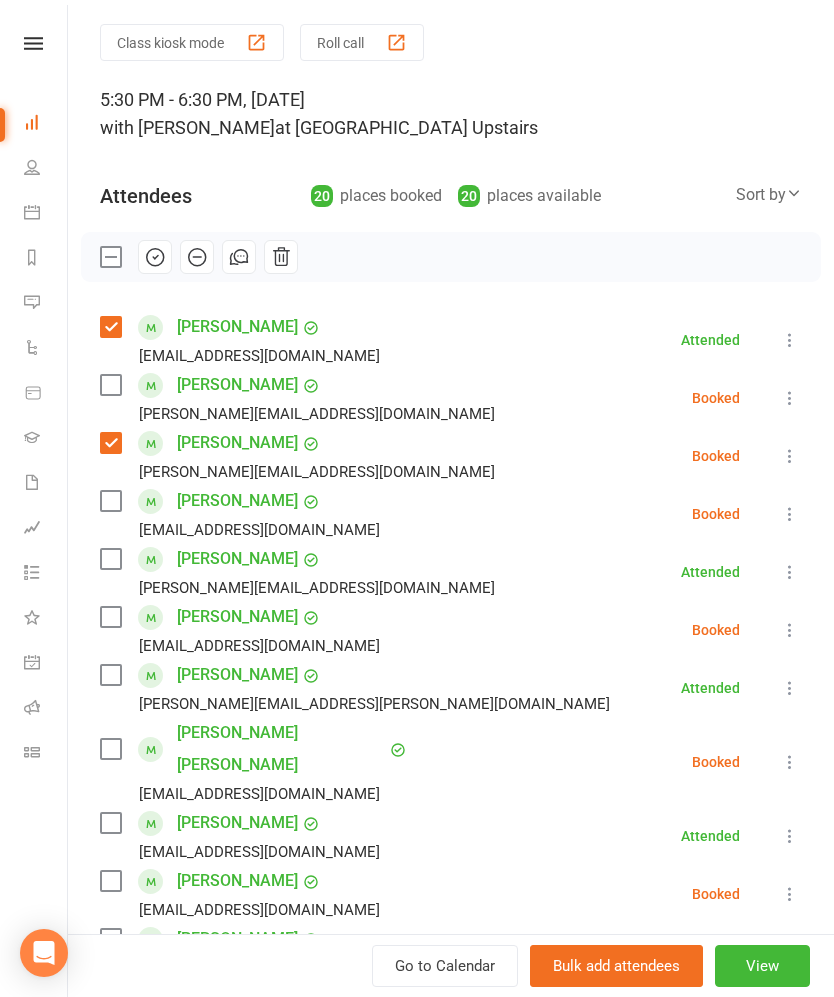click at bounding box center [110, 559] 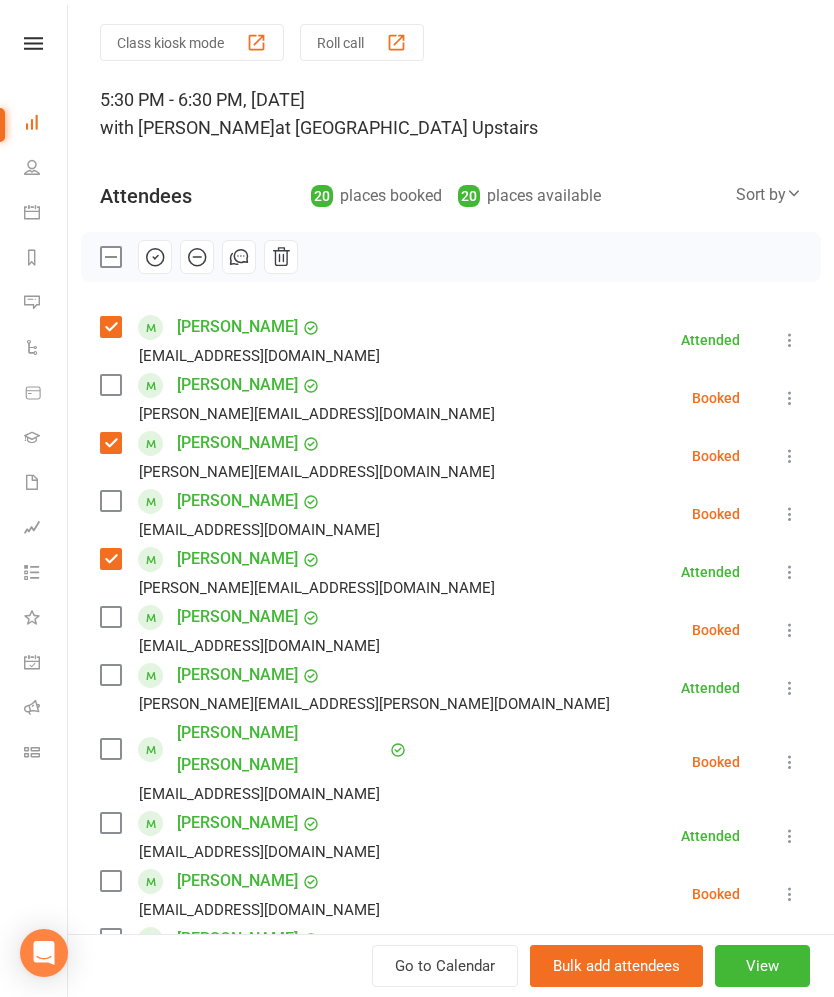 click at bounding box center [110, 617] 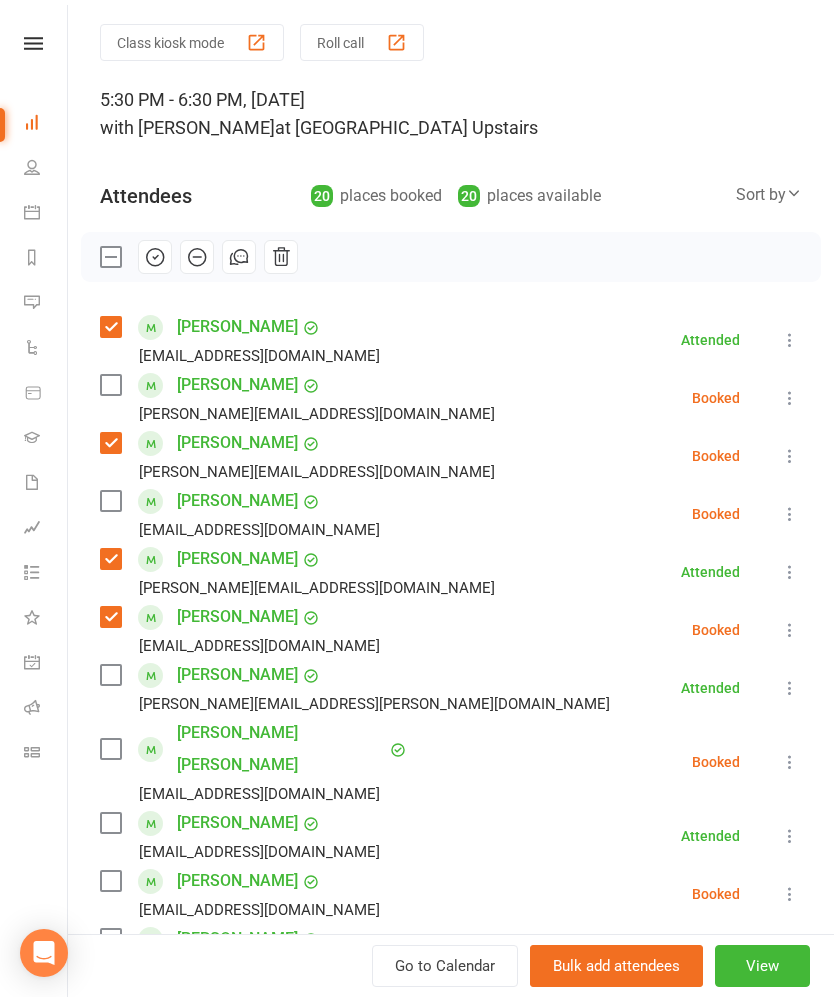 click at bounding box center [110, 675] 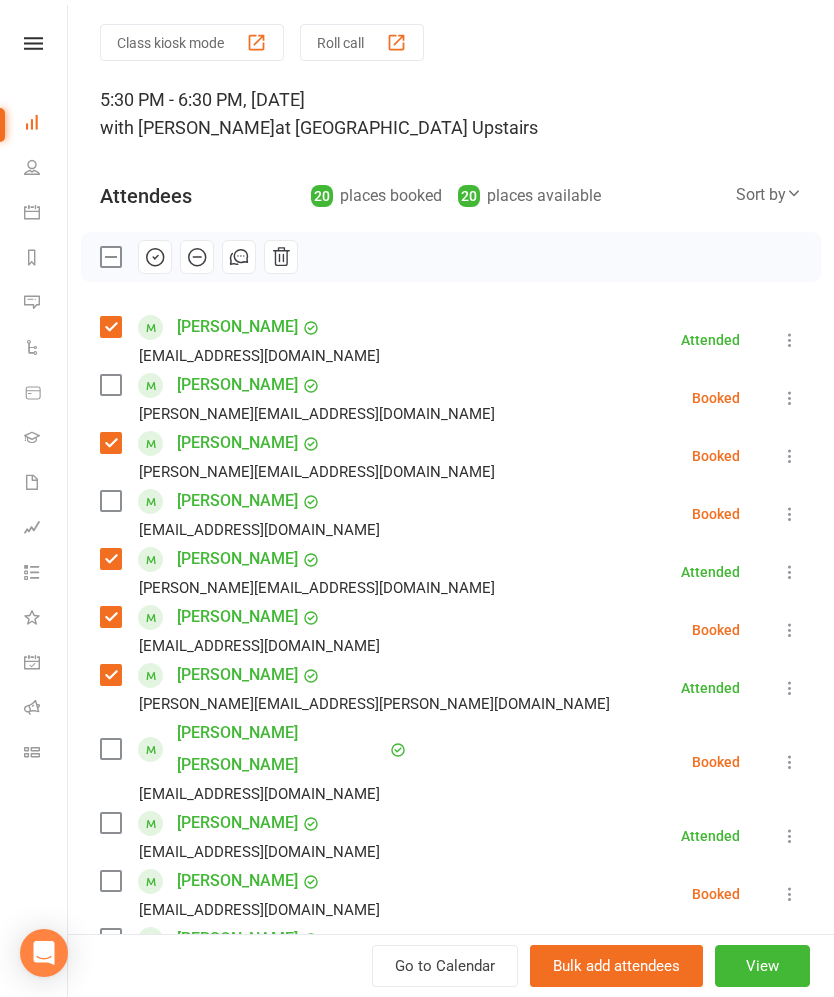 click at bounding box center (110, 749) 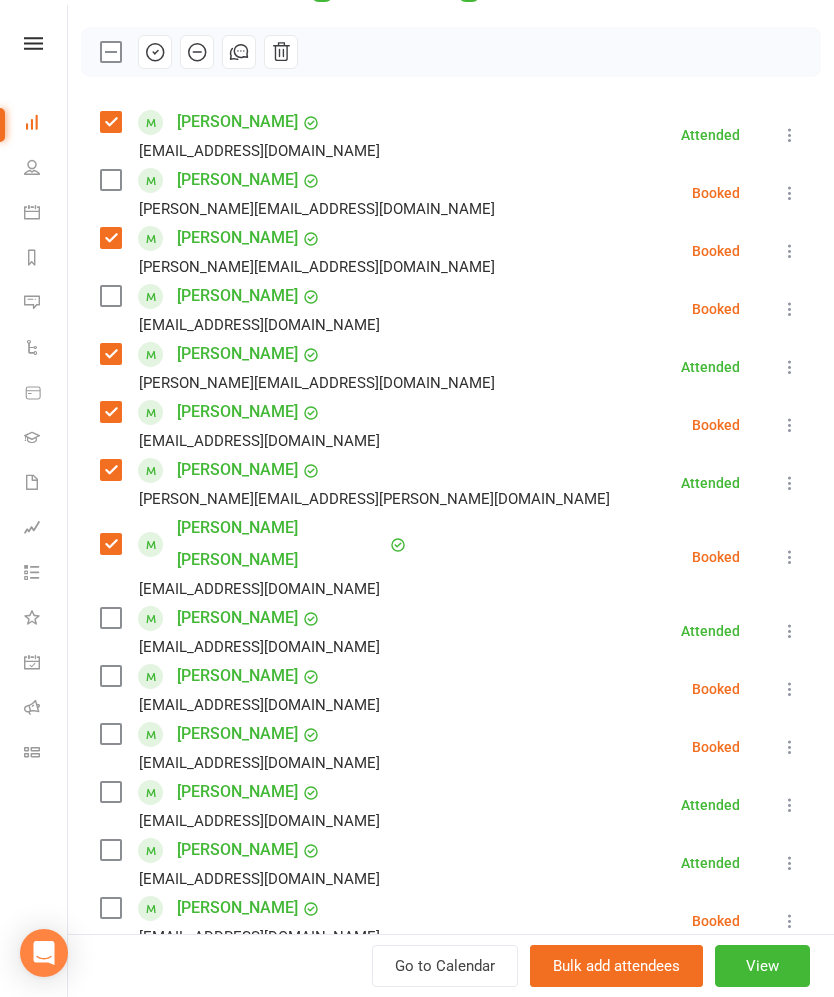 scroll, scrollTop: 297, scrollLeft: 0, axis: vertical 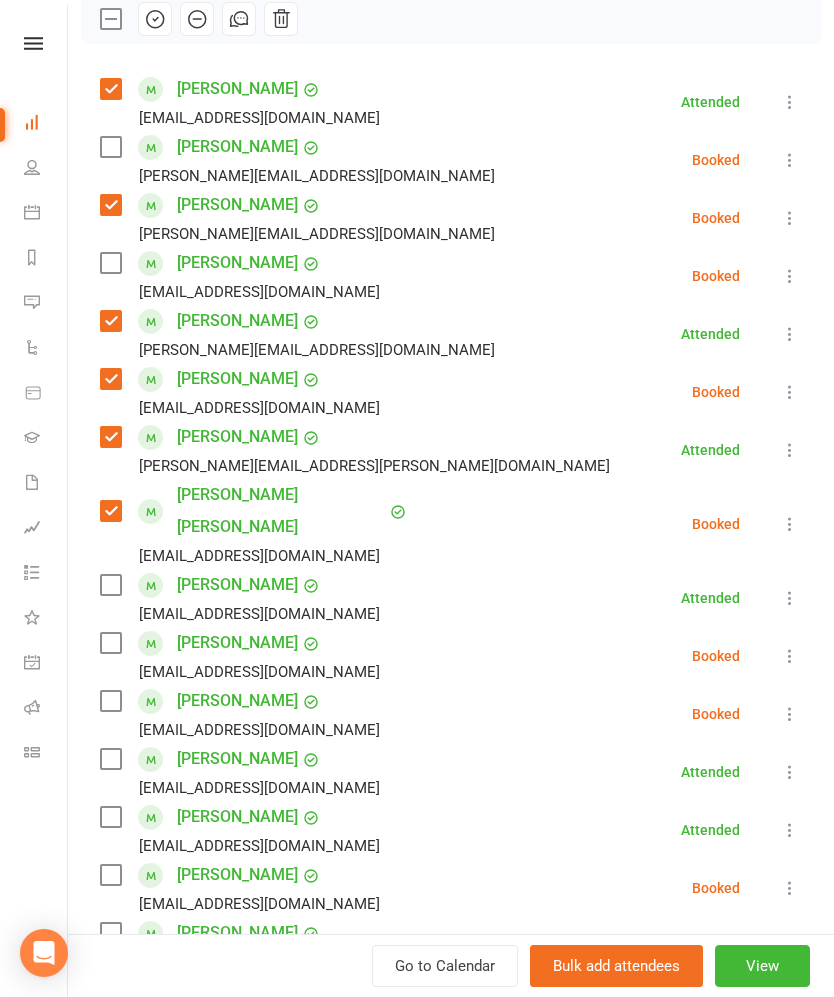 click on "[EMAIL_ADDRESS][DOMAIN_NAME]" at bounding box center (244, 672) 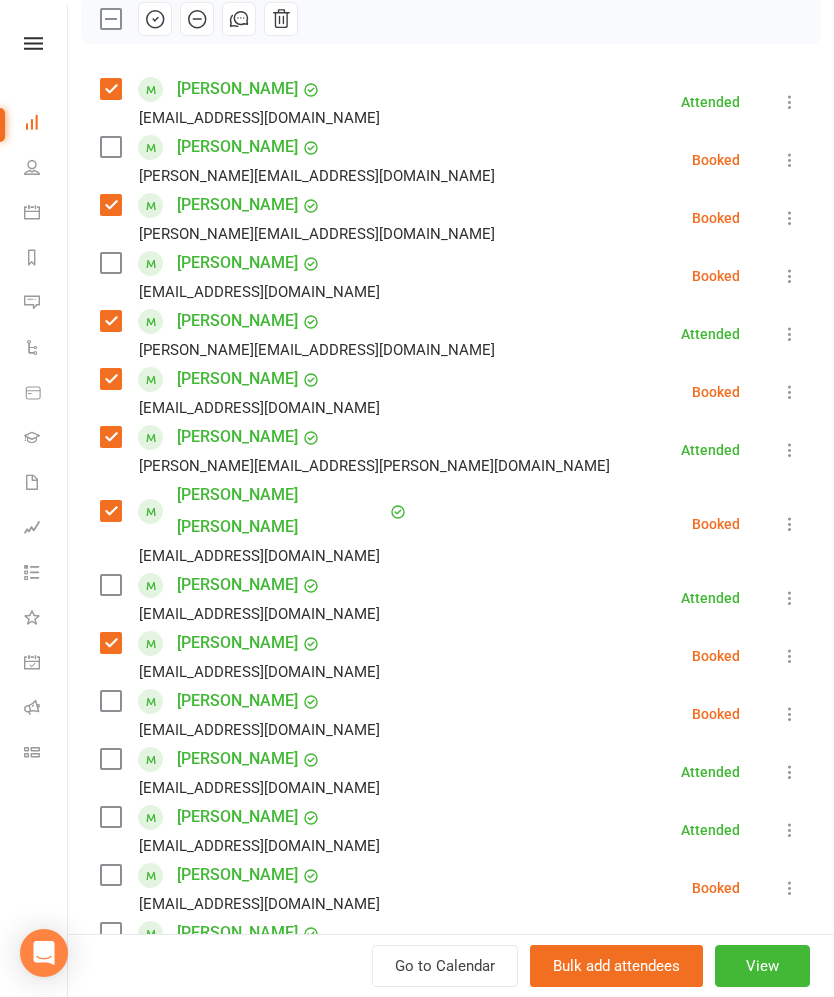 click at bounding box center (110, 701) 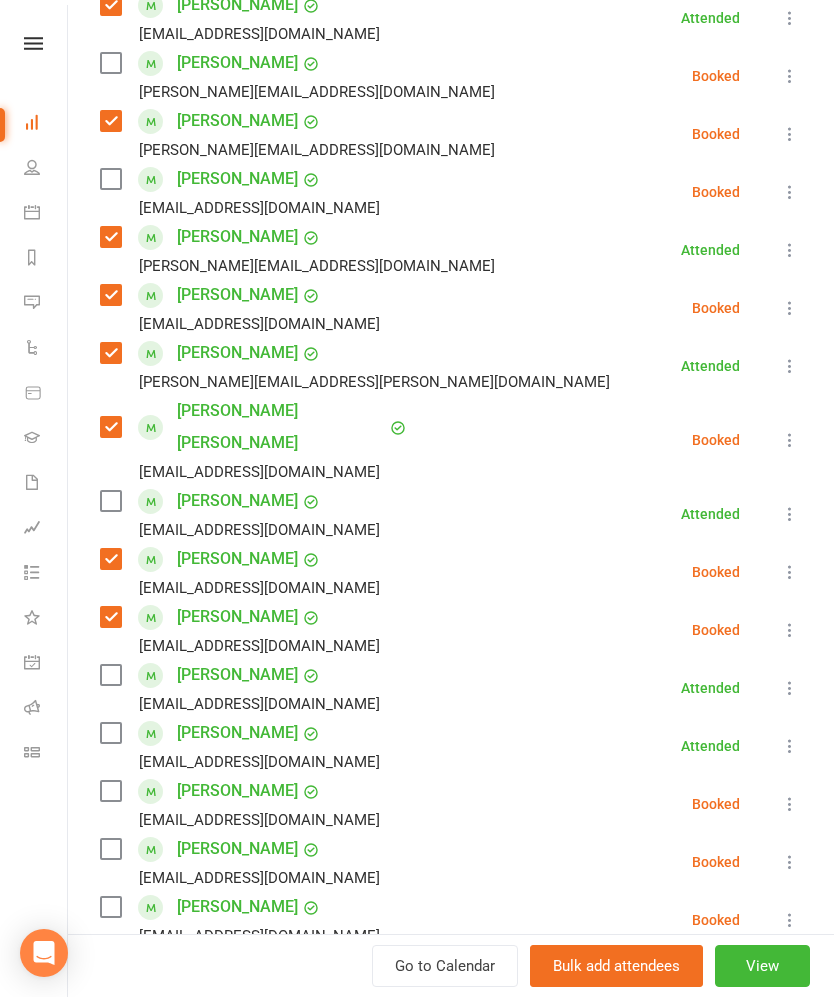 scroll, scrollTop: 384, scrollLeft: 0, axis: vertical 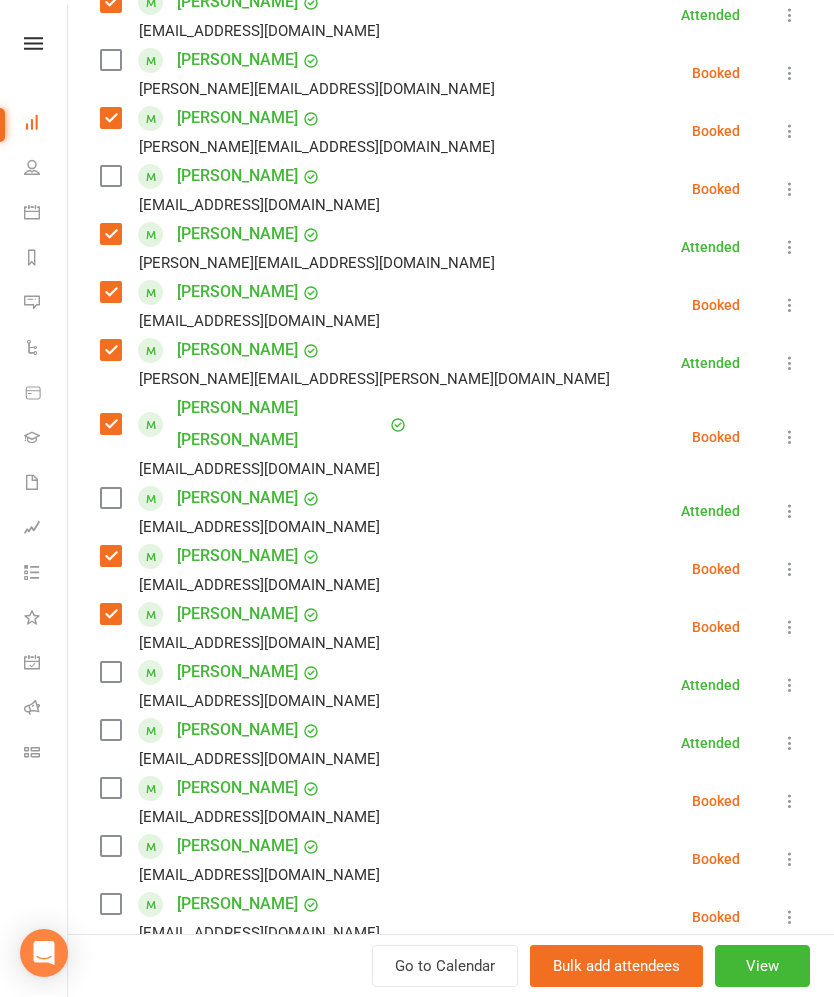 click at bounding box center [110, 730] 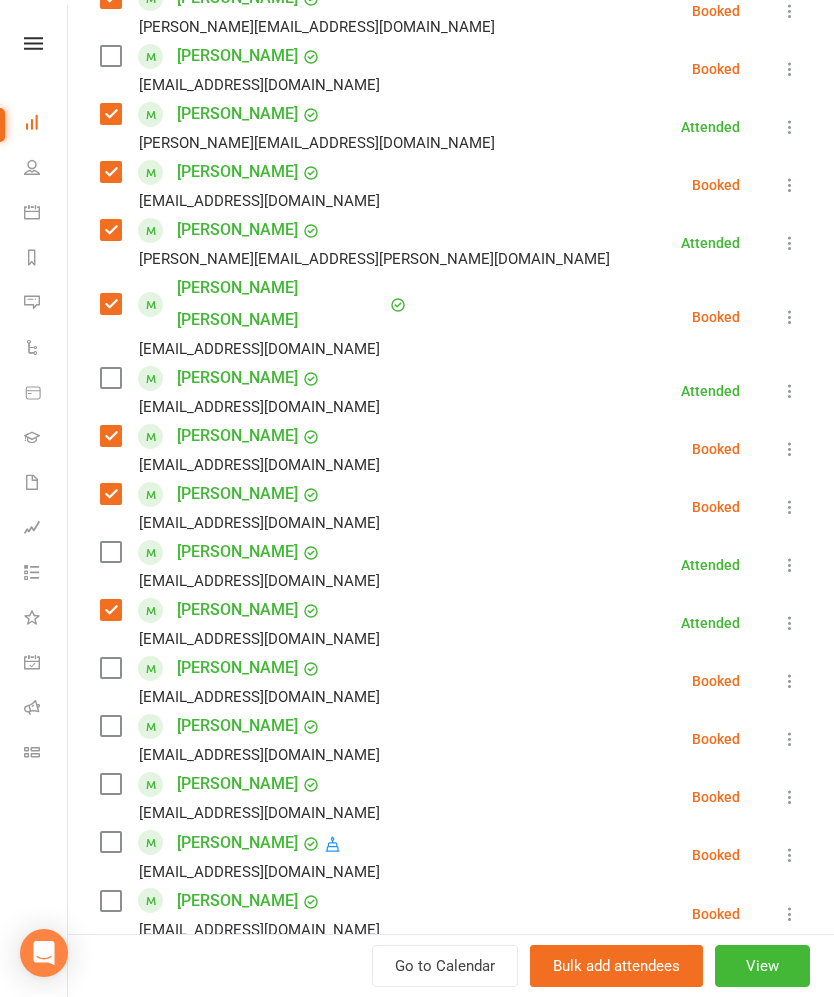 scroll, scrollTop: 505, scrollLeft: 0, axis: vertical 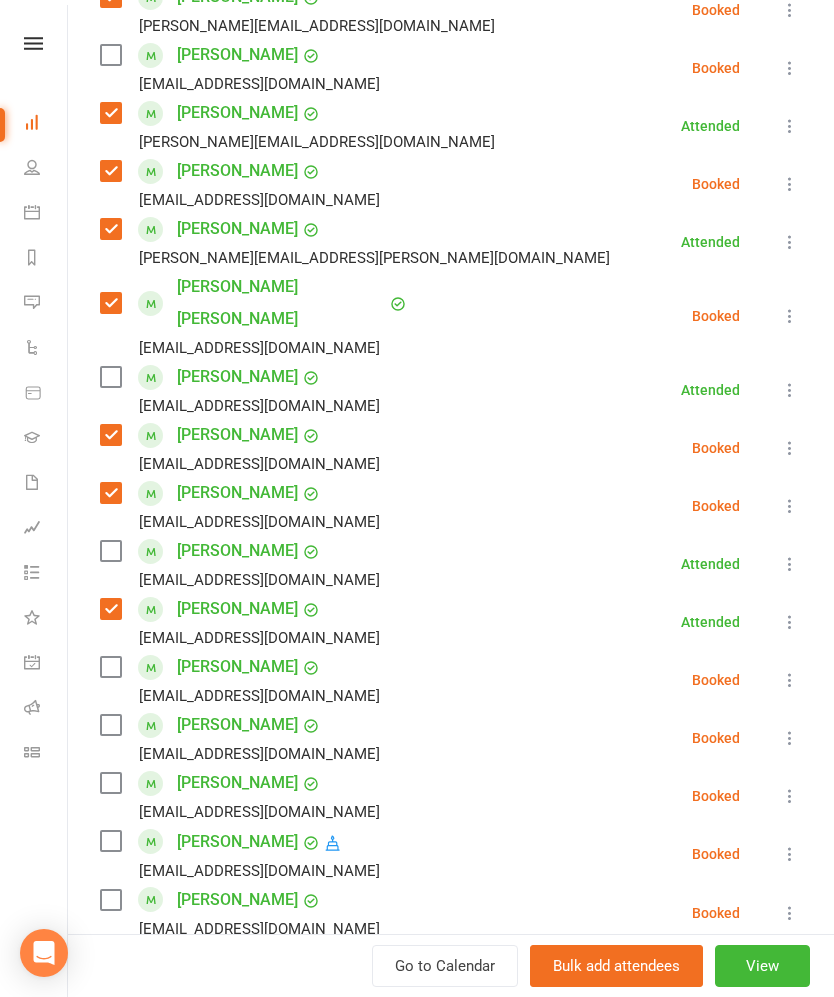 click at bounding box center [110, 667] 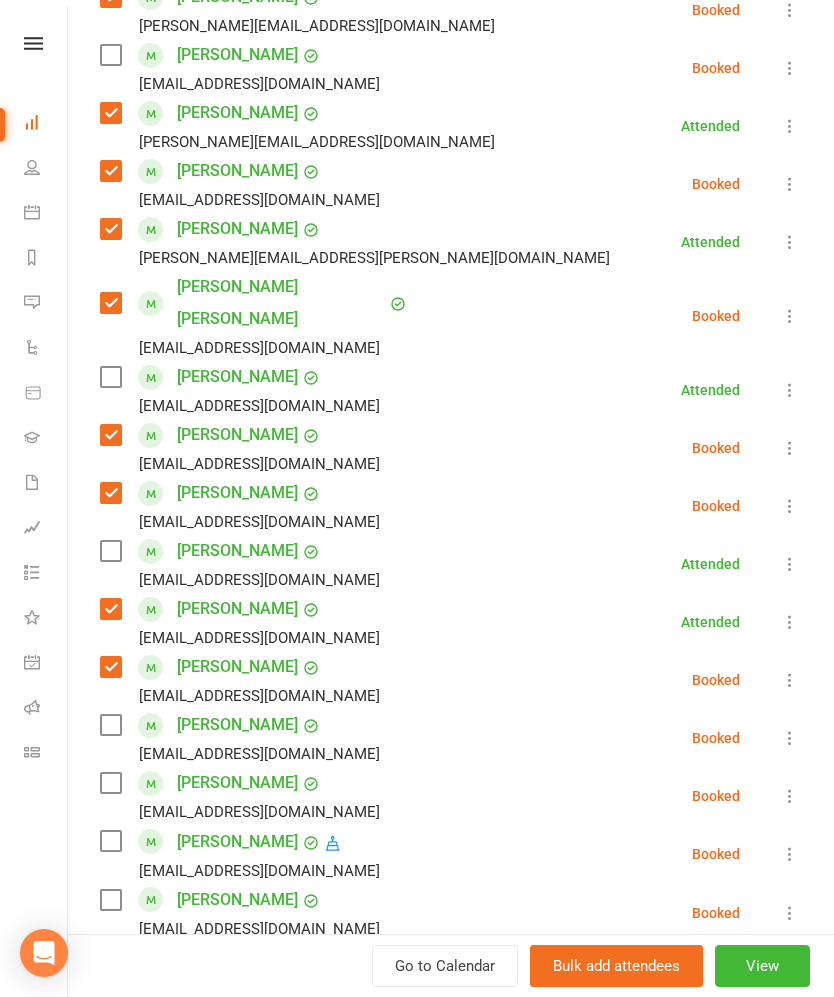 click at bounding box center (110, 725) 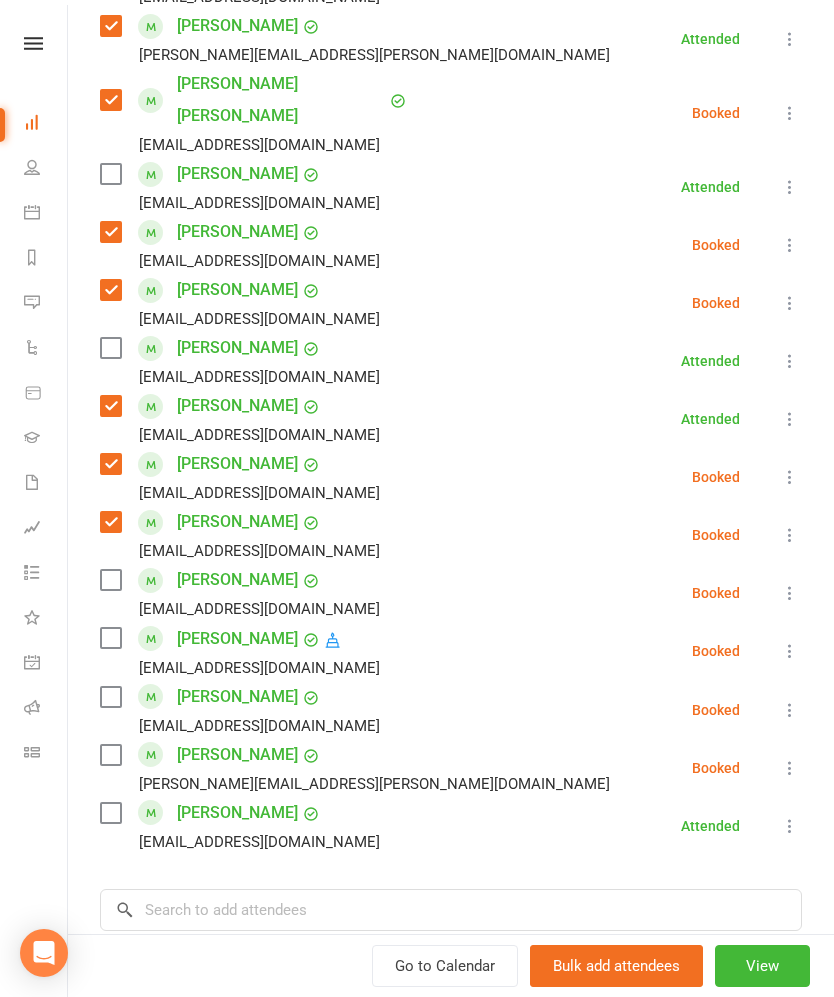 scroll, scrollTop: 711, scrollLeft: 0, axis: vertical 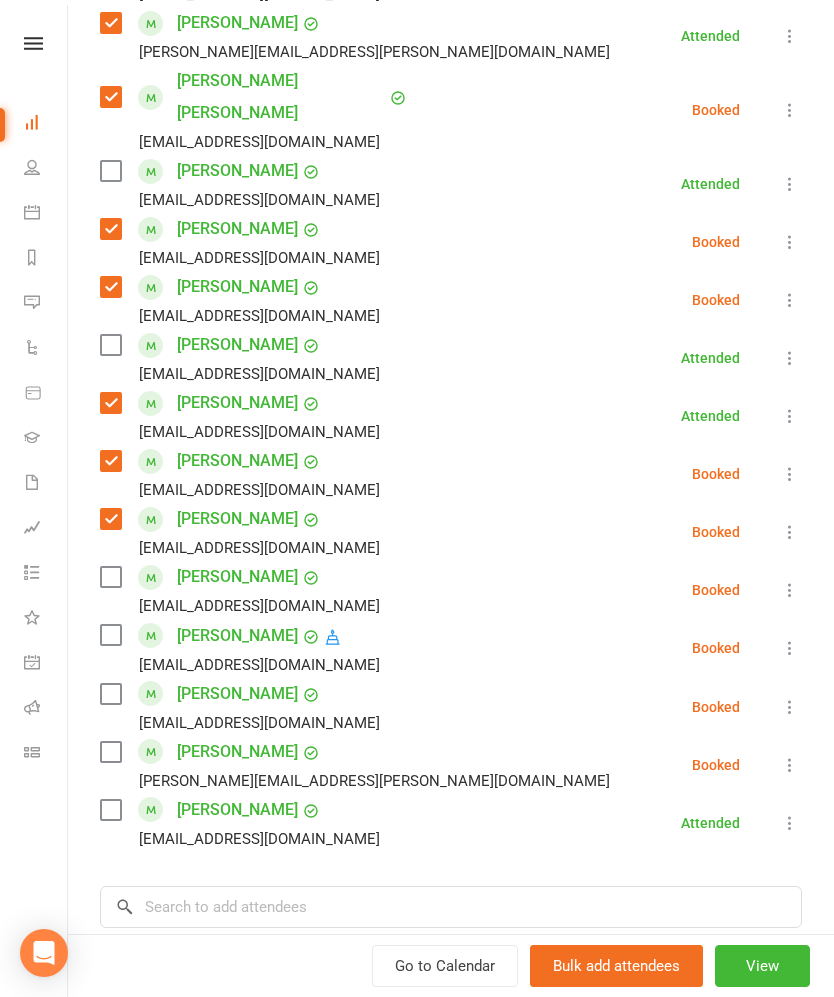 click at bounding box center [110, 810] 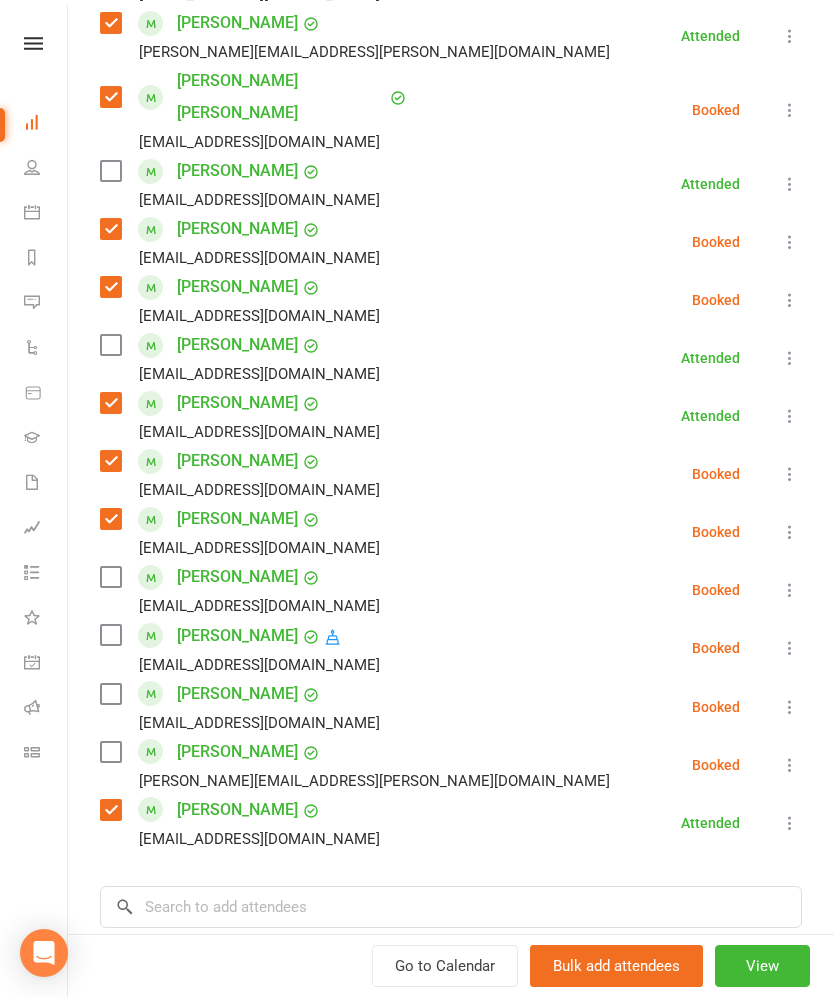 click on "Class kiosk mode  Roll call  5:30 PM - 6:30 PM, [DATE] with [PERSON_NAME]  at  [GEOGRAPHIC_DATA] Upstairs  Attendees  20  places booked 20  places available Sort by  Last name  First name  Booking created    [PERSON_NAME]  [EMAIL_ADDRESS][DOMAIN_NAME] Attended More info  Remove  Mark absent  Undo check-in  Send message  All bookings for series    Arvin Atmadja  [EMAIL_ADDRESS][DOMAIN_NAME] Booked More info  Remove  Check in  Mark absent  Send message  All bookings for series    [PERSON_NAME]  [PERSON_NAME][EMAIL_ADDRESS][DOMAIN_NAME] Booked More info  Remove  Check in  Mark absent  Send message  All bookings for series    [PERSON_NAME]  [EMAIL_ADDRESS][DOMAIN_NAME] Booked More info  Remove  Check in  Mark absent  Send message  All bookings for series    [PERSON_NAME]  [PERSON_NAME][EMAIL_ADDRESS][DOMAIN_NAME] Attended More info  Remove  Mark absent  Undo check-in  Send message  All bookings for series    [PERSON_NAME]  [EMAIL_ADDRESS][DOMAIN_NAME] Booked More info  Remove  Check in  Mark absent  Send message  All bookings for series    Attended" at bounding box center [451, 291] 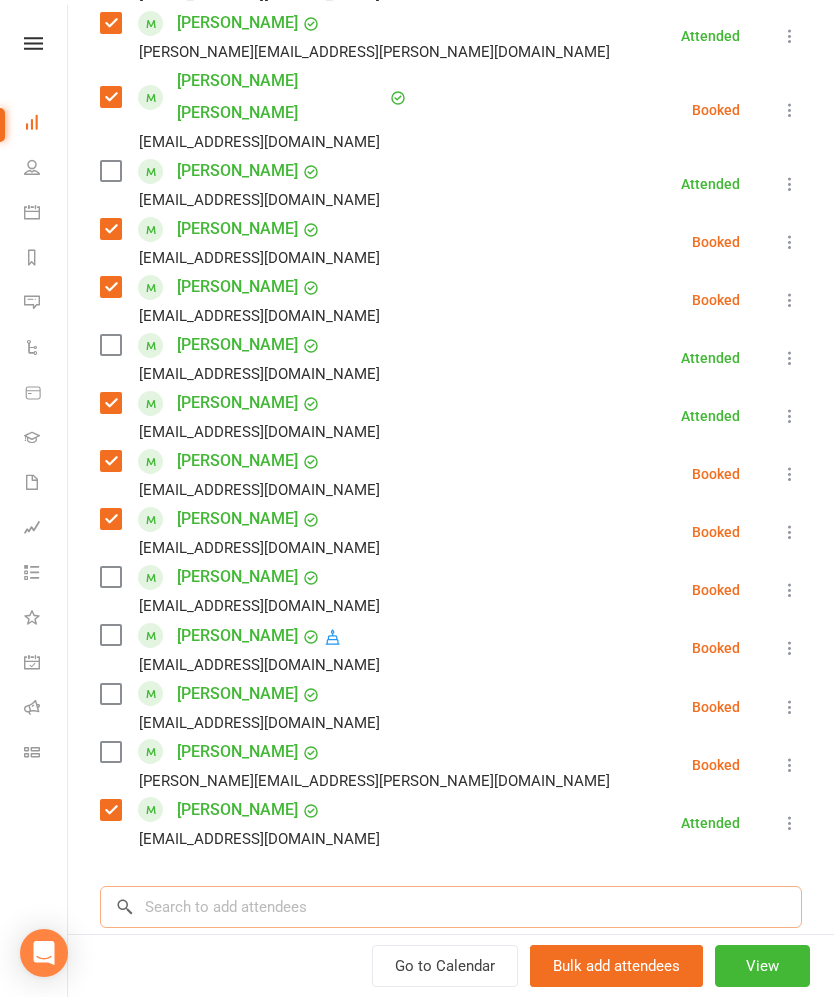 click at bounding box center (451, 907) 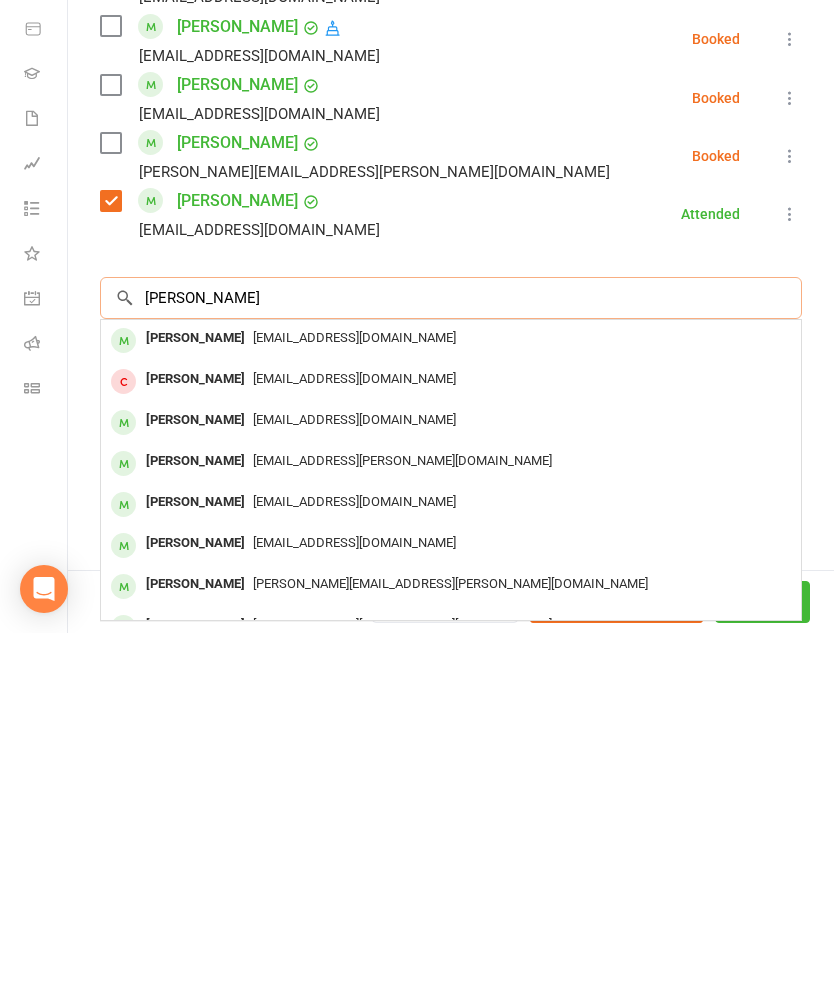 scroll, scrollTop: 956, scrollLeft: 0, axis: vertical 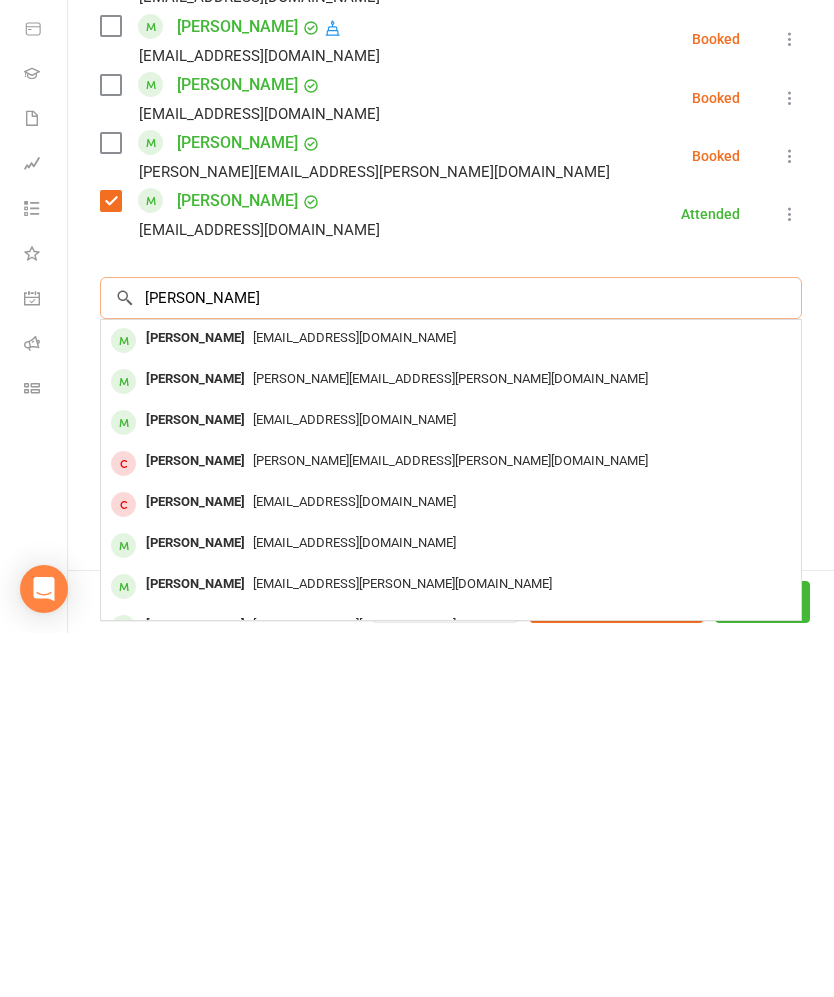 type on "[PERSON_NAME]" 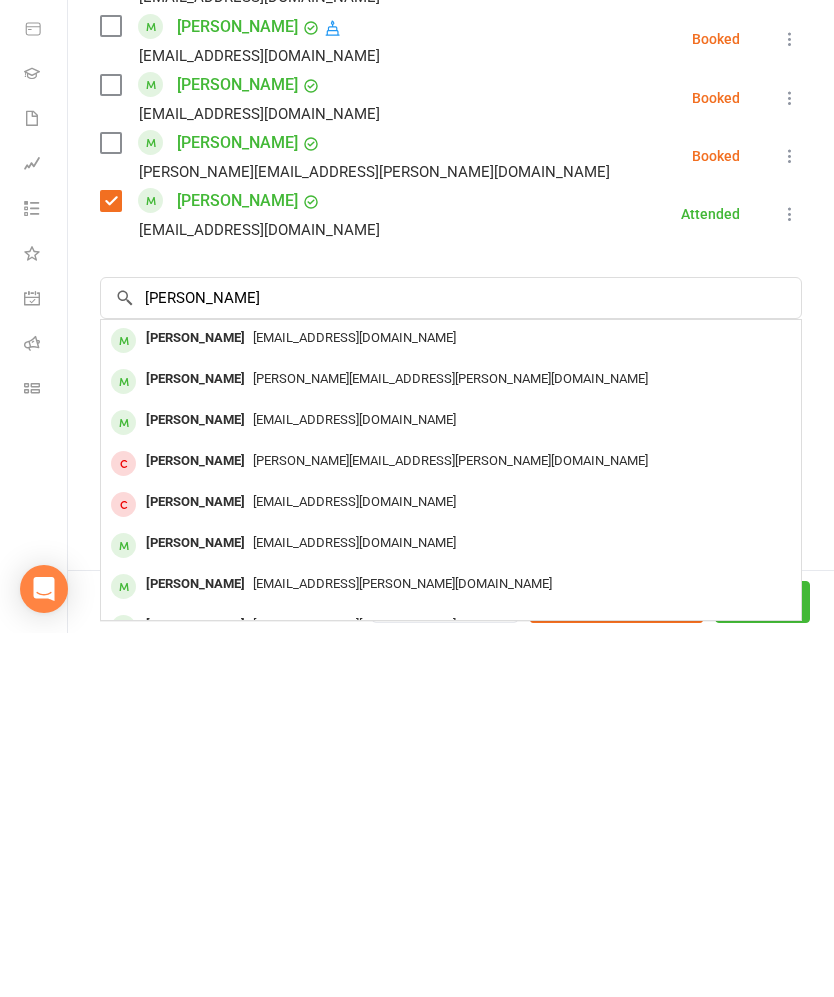 click on "[PERSON_NAME]" at bounding box center (195, 784) 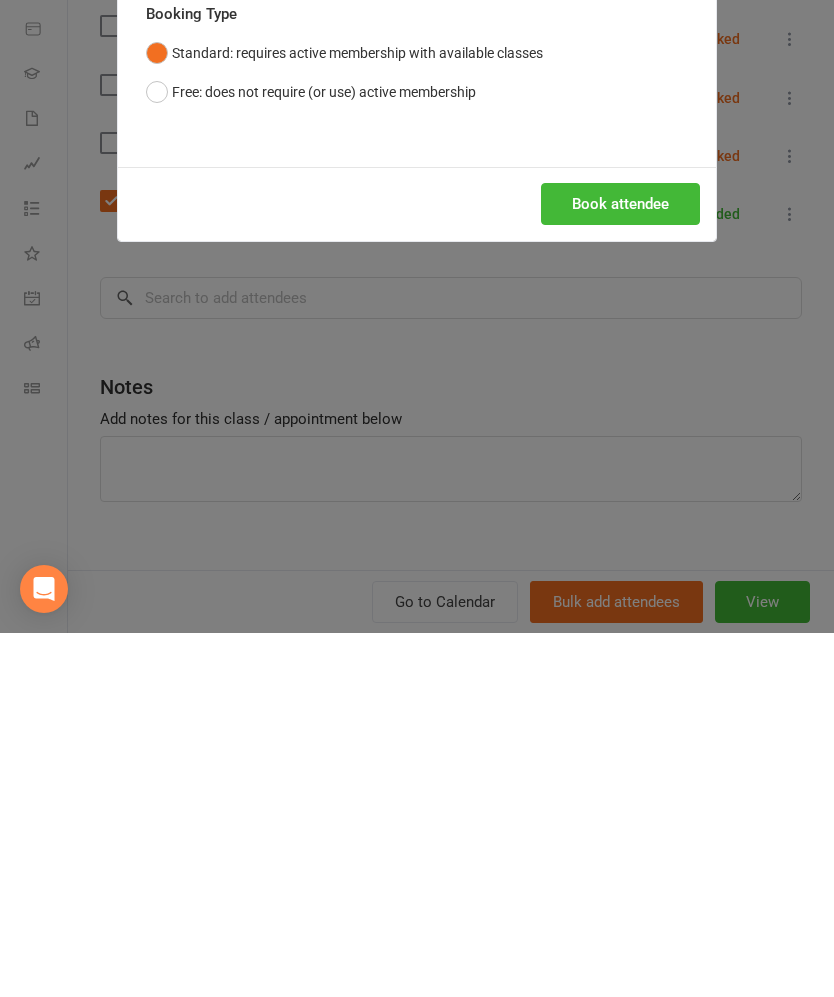 scroll, scrollTop: 758, scrollLeft: 0, axis: vertical 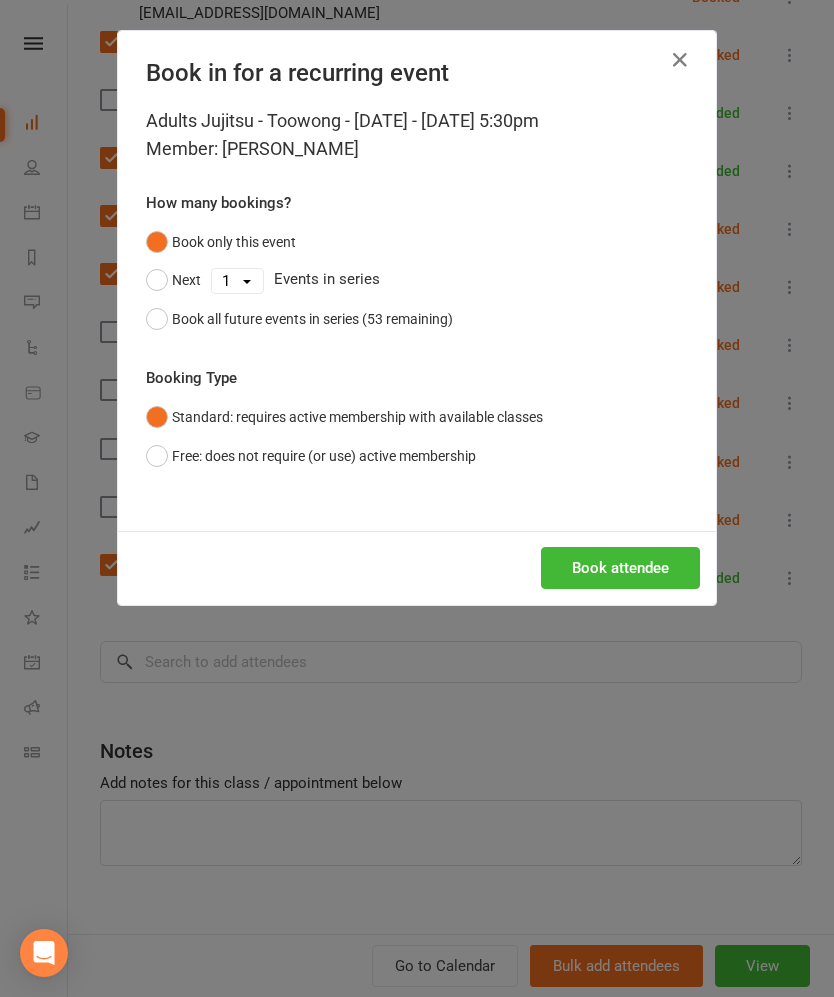 click on "Book attendee" at bounding box center [620, 568] 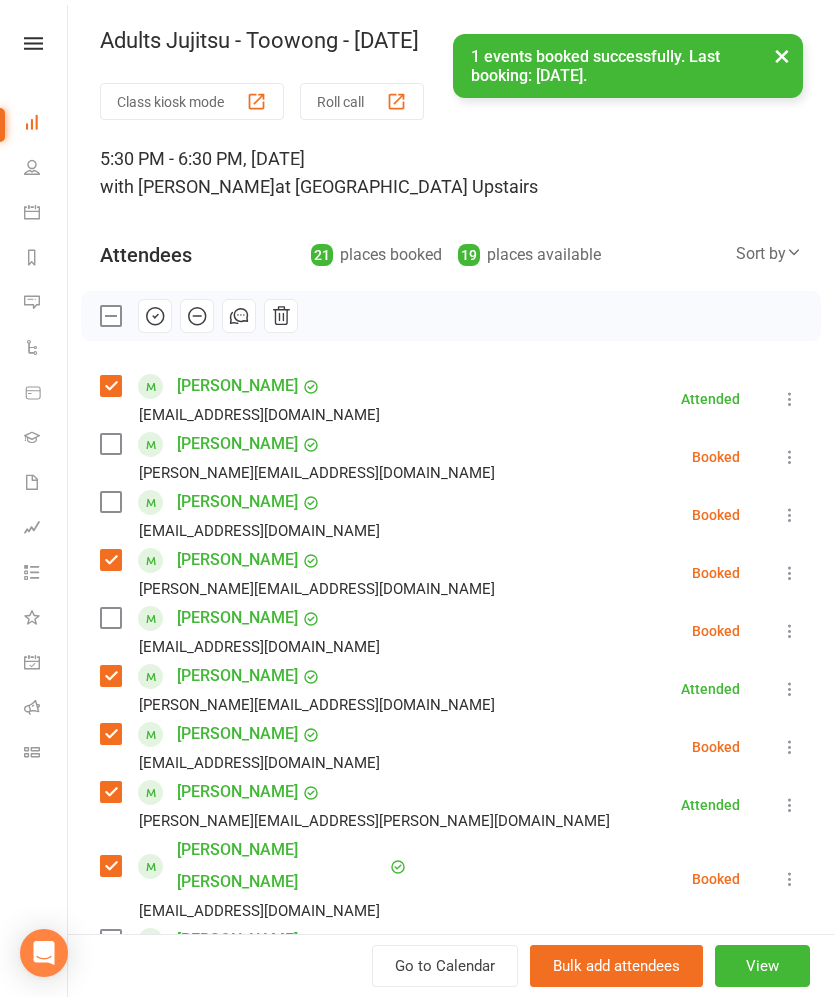 scroll, scrollTop: 0, scrollLeft: 0, axis: both 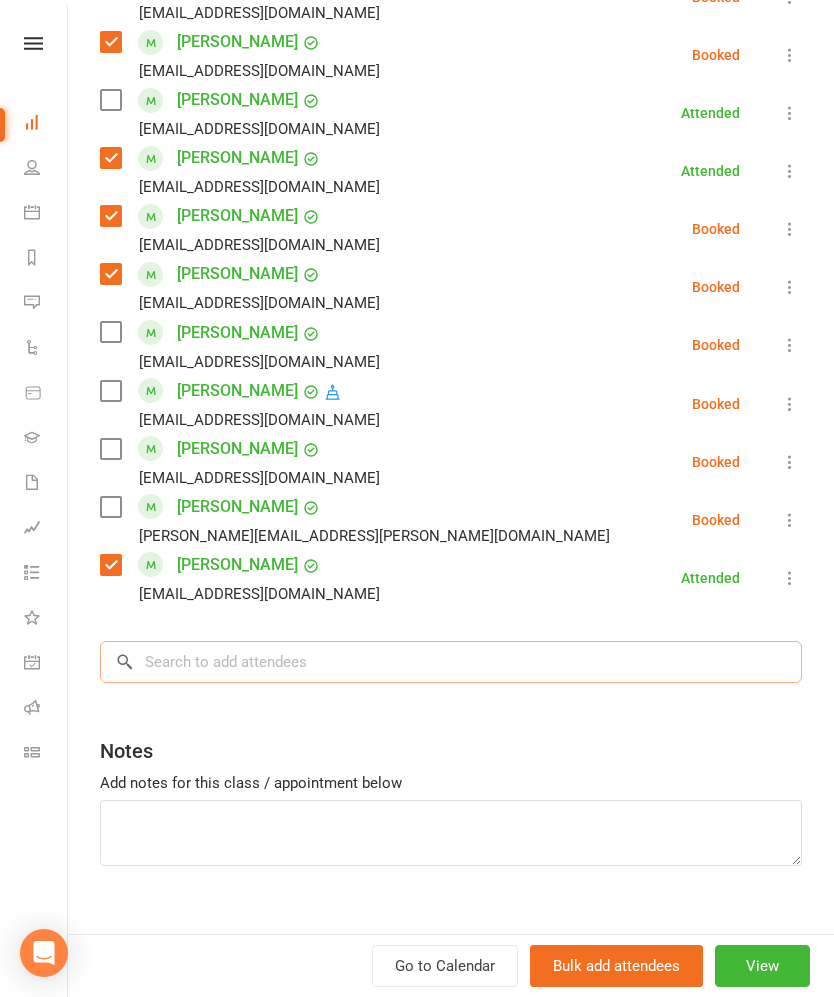click at bounding box center [451, 662] 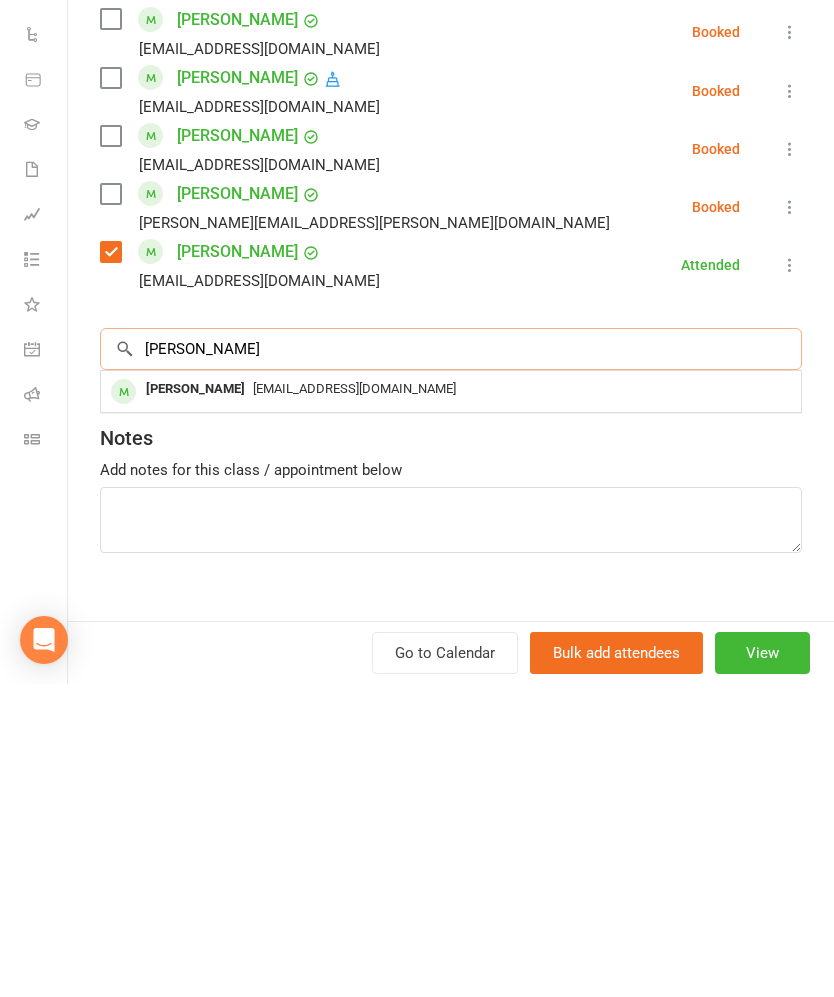 type on "[PERSON_NAME]" 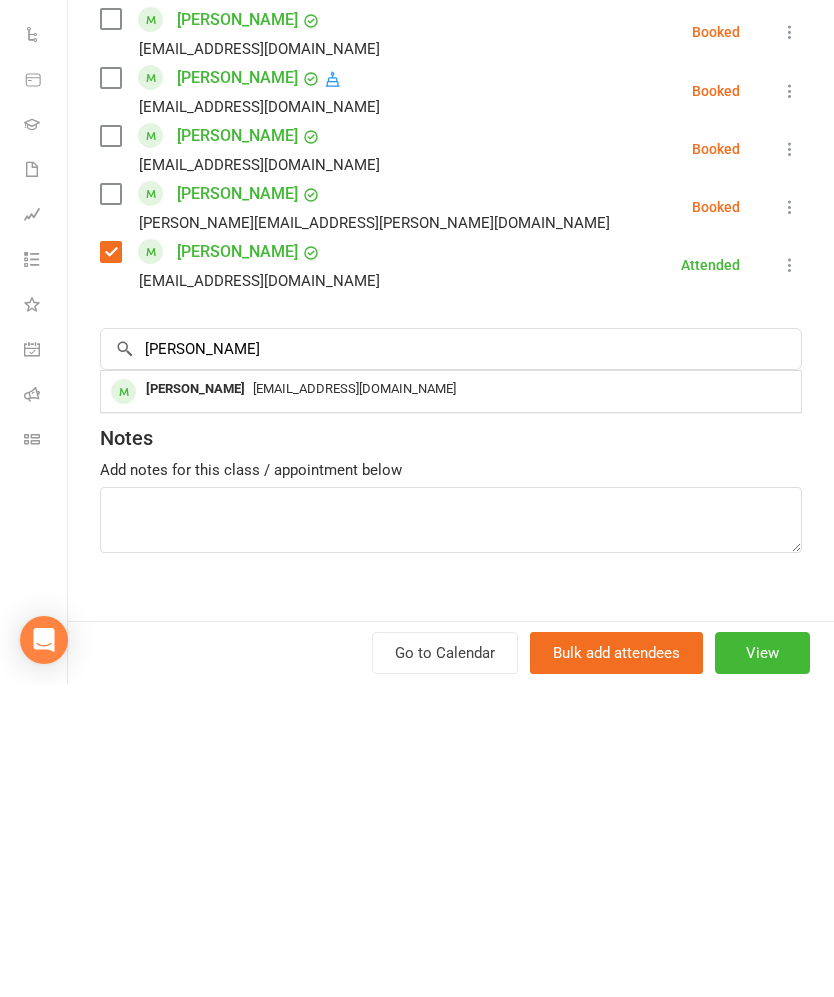 click on "[PERSON_NAME]" at bounding box center [195, 702] 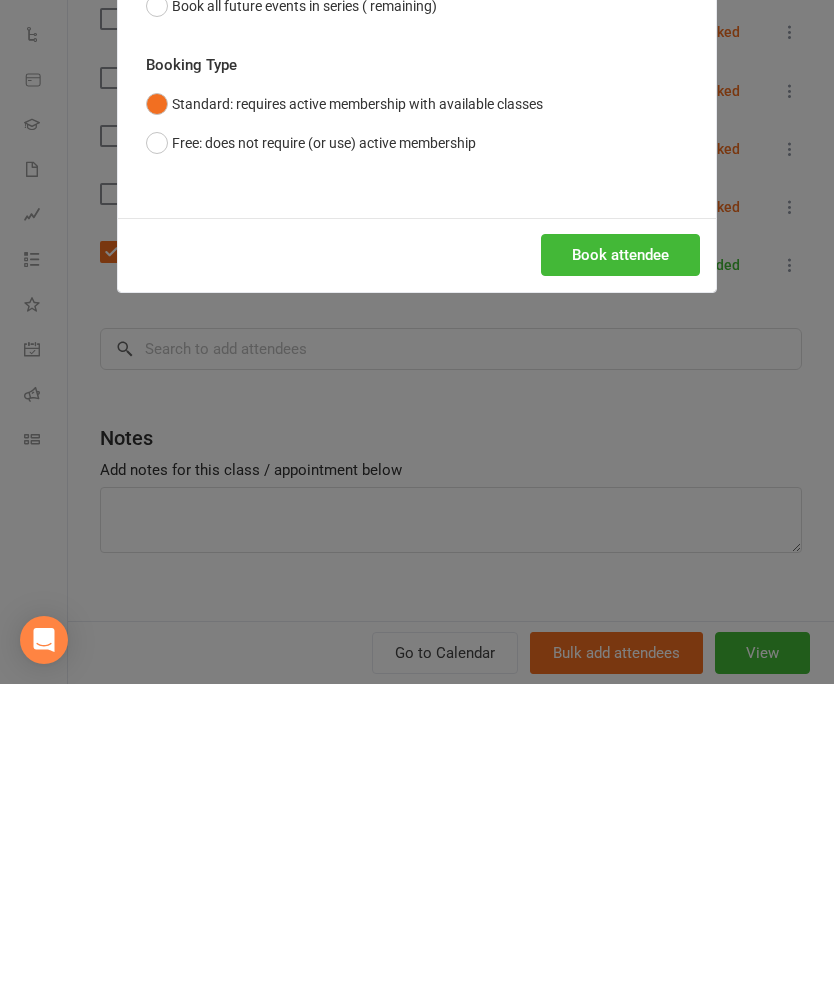 scroll, scrollTop: 1071, scrollLeft: 0, axis: vertical 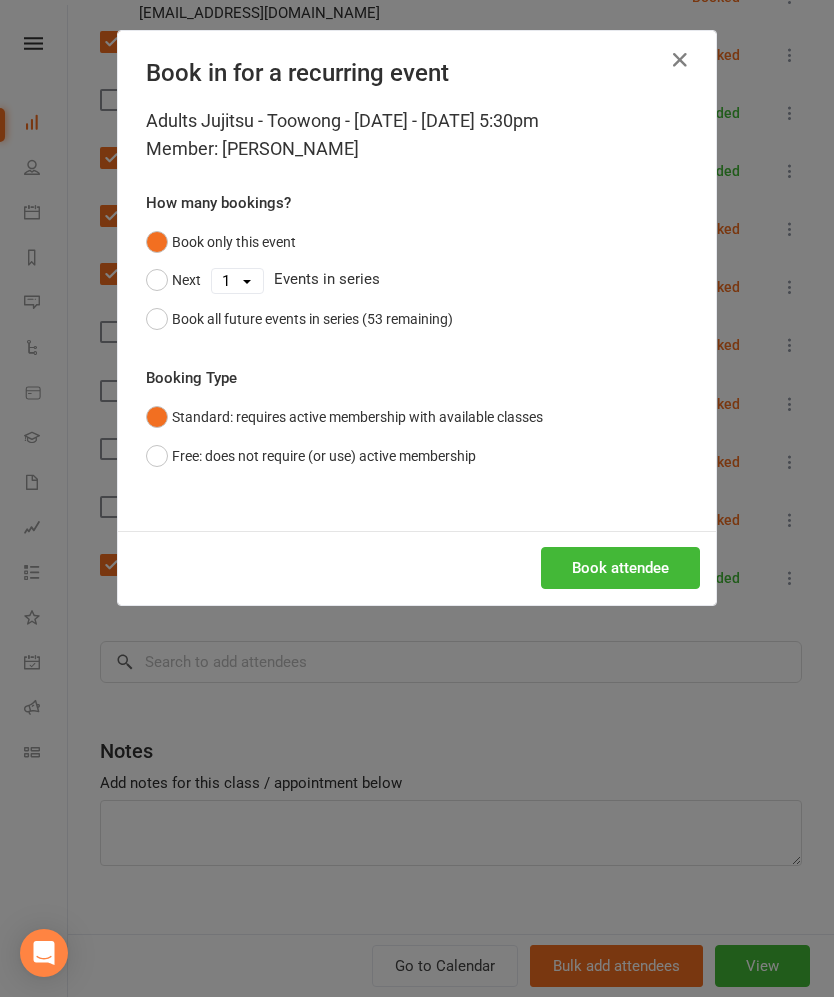 click on "Book attendee" at bounding box center [620, 568] 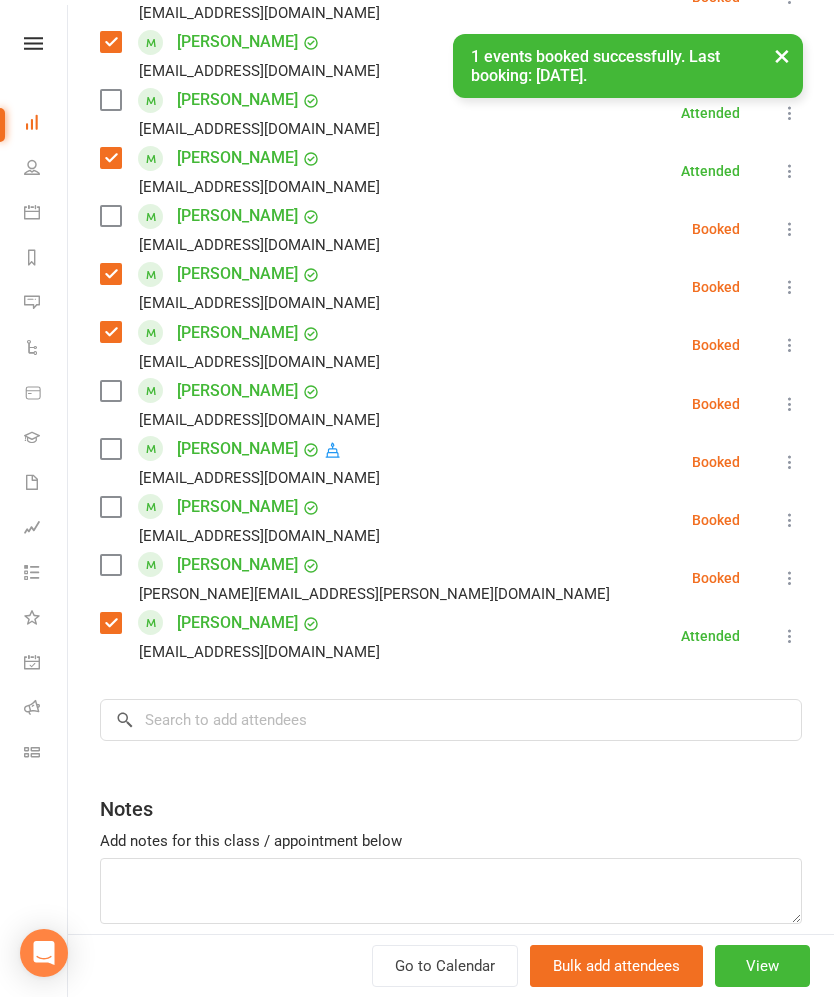 click on "Class kiosk mode  Roll call  5:30 PM - 6:30 PM, [DATE] with [PERSON_NAME]  at  [GEOGRAPHIC_DATA] Upstairs  Attendees  22  places booked 18  places available Sort by  Last name  First name  Booking created    [PERSON_NAME]  [EMAIL_ADDRESS][DOMAIN_NAME] Attended More info  Remove  Mark absent  Undo check-in  Send message  All bookings for series    Arvin Atmadja  [EMAIL_ADDRESS][DOMAIN_NAME] Booked More info  Remove  Check in  Mark absent  Send message  All bookings for series    [PERSON_NAME]  [EMAIL_ADDRESS][DOMAIN_NAME] Booked More info  Remove  Check in  Mark absent  Send message  All bookings for series    [PERSON_NAME]  [PERSON_NAME][EMAIL_ADDRESS][DOMAIN_NAME] Booked More info  Remove  Check in  Mark absent  Send message  All bookings for series    [PERSON_NAME]  [EMAIL_ADDRESS][DOMAIN_NAME] Booked More info  Remove  Check in  Mark absent  Send message  All bookings for series    [PERSON_NAME]  [PERSON_NAME][EMAIL_ADDRESS][DOMAIN_NAME] Attended More info  Remove  Mark absent  Undo check-in  Send message  All bookings for series" at bounding box center [451, 46] 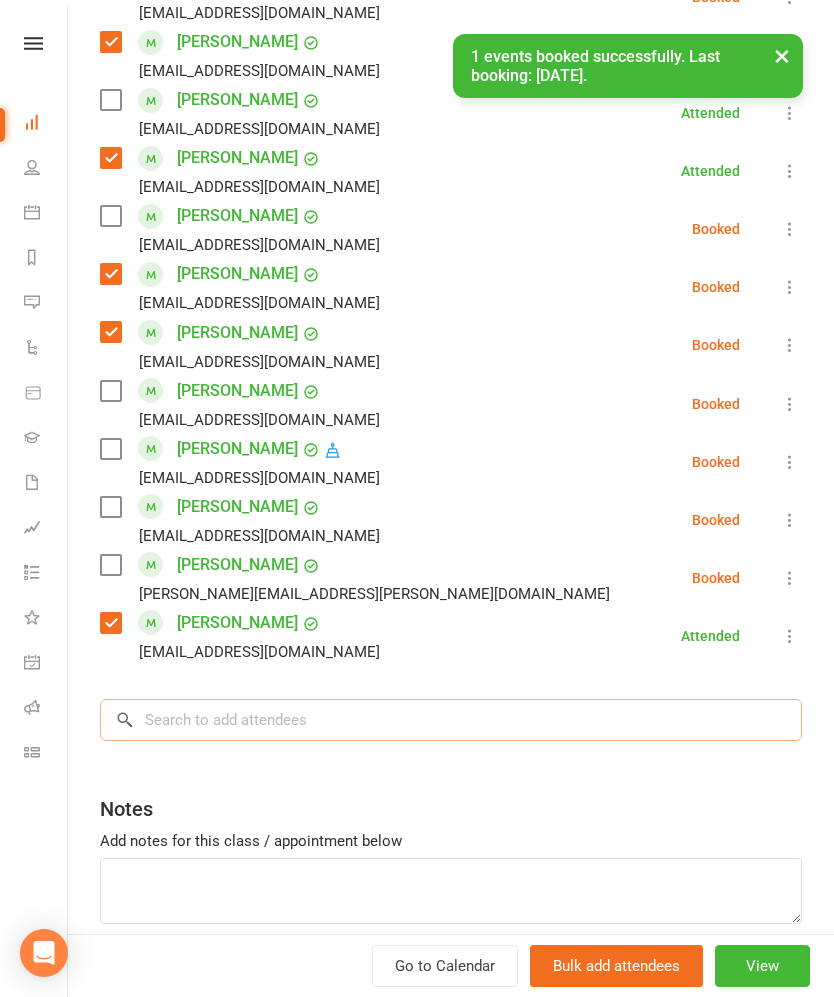 click at bounding box center [451, 720] 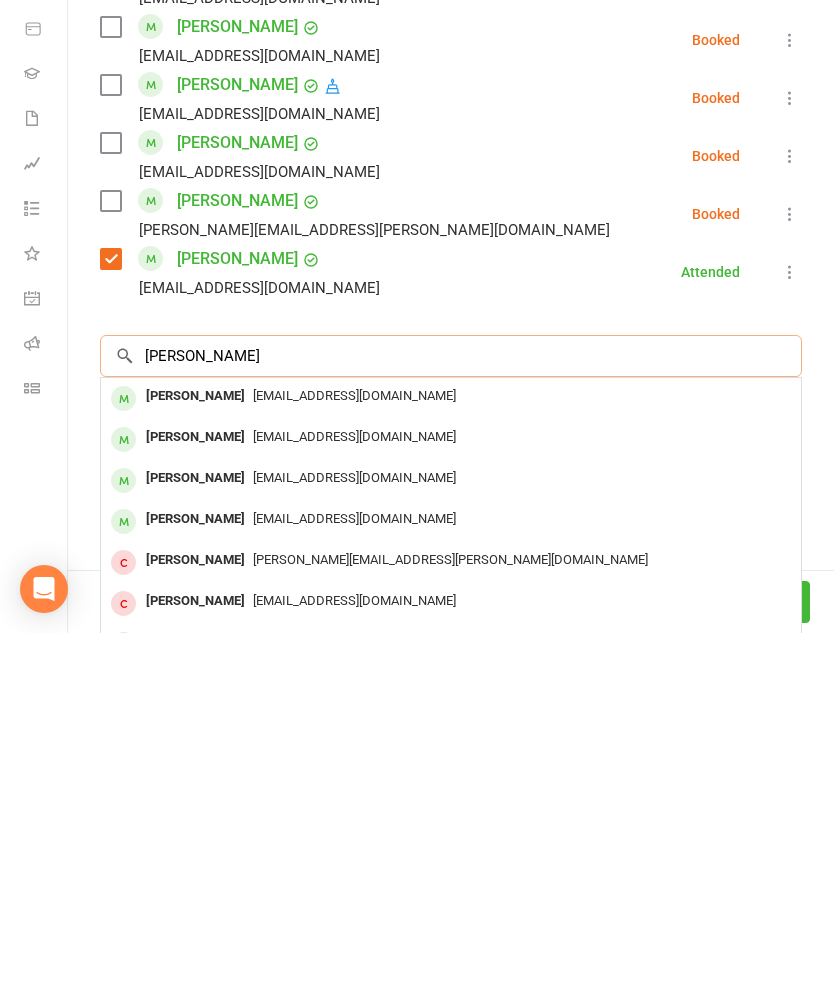 type on "[PERSON_NAME]" 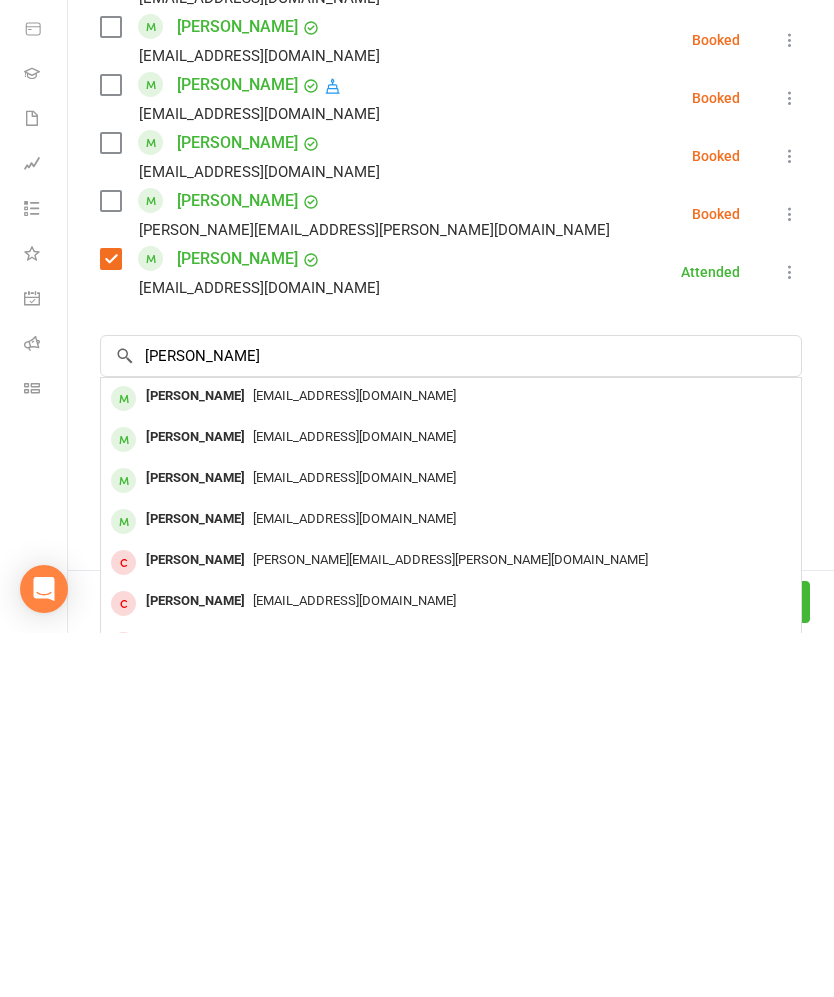 click on "[PERSON_NAME]" at bounding box center (195, 801) 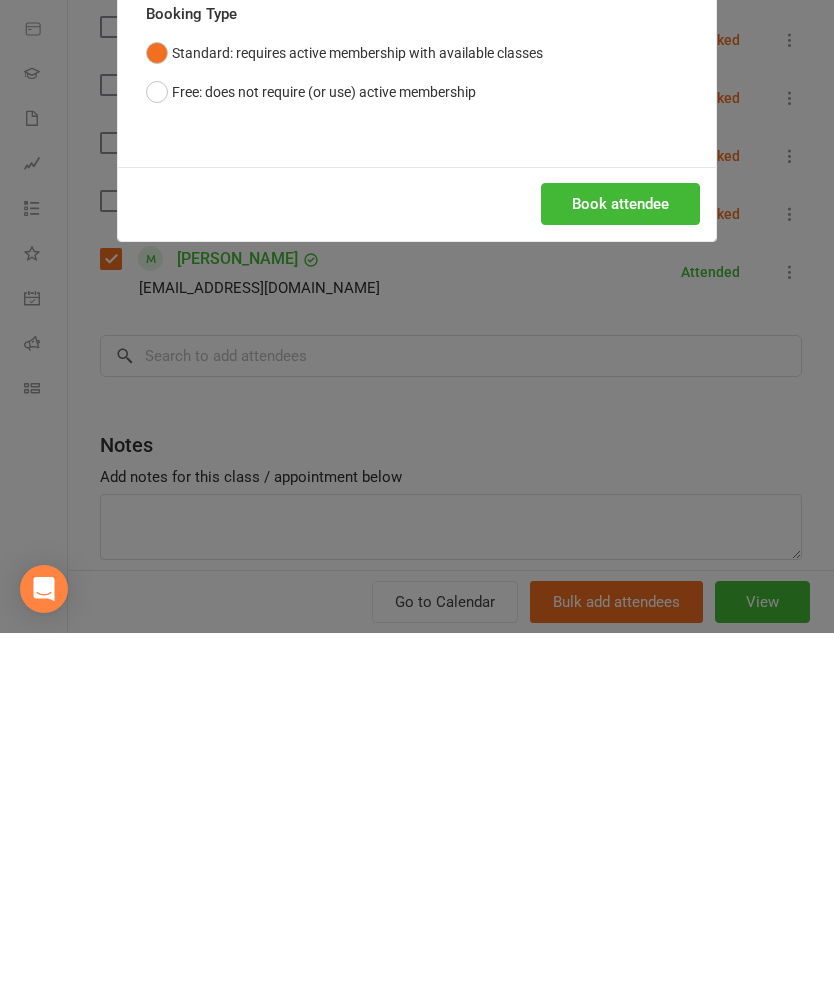 scroll, scrollTop: 1442, scrollLeft: 0, axis: vertical 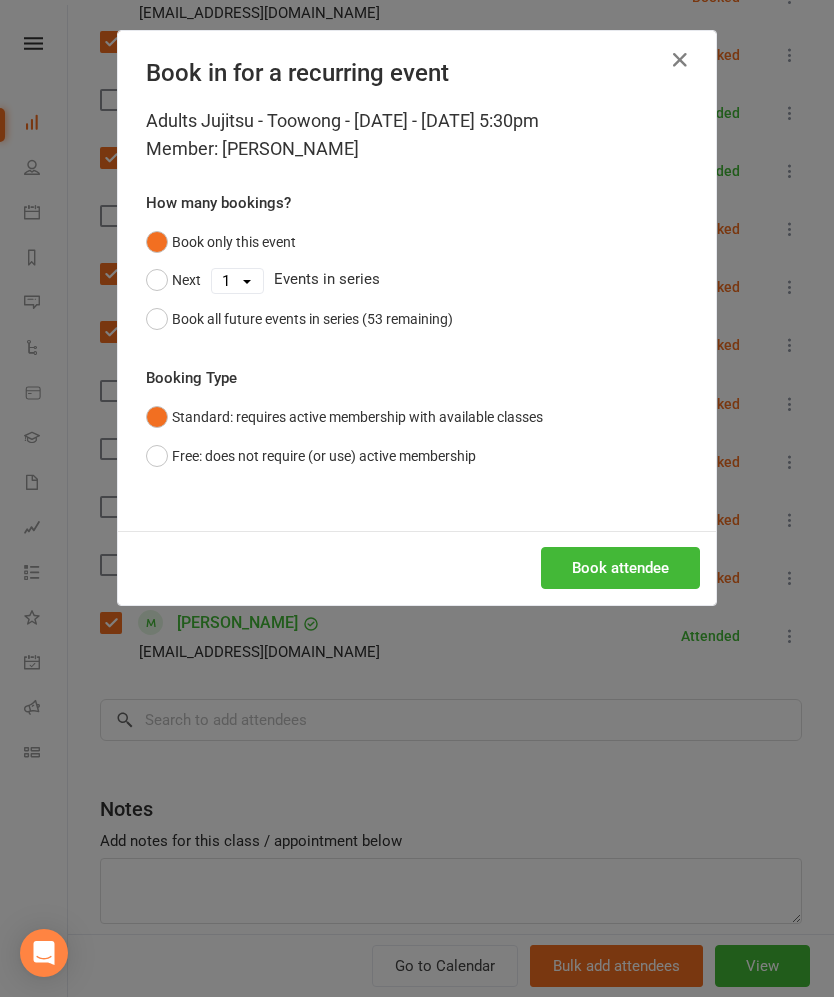 click on "Book attendee" at bounding box center (620, 568) 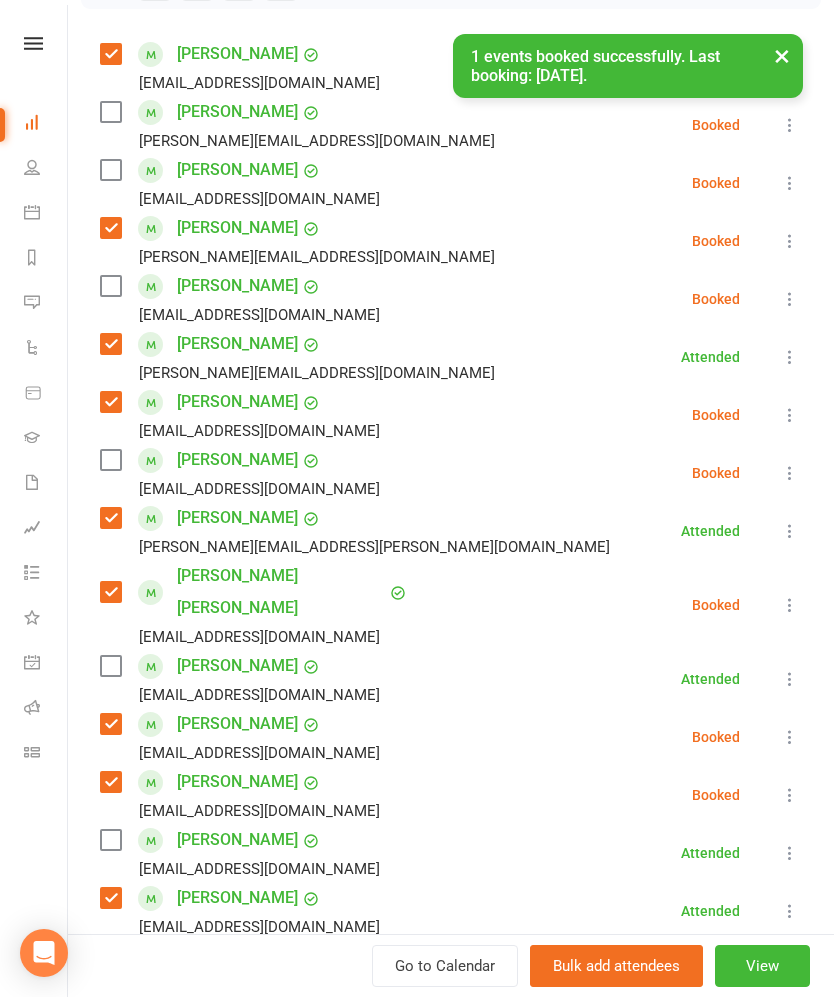 click at bounding box center (110, 460) 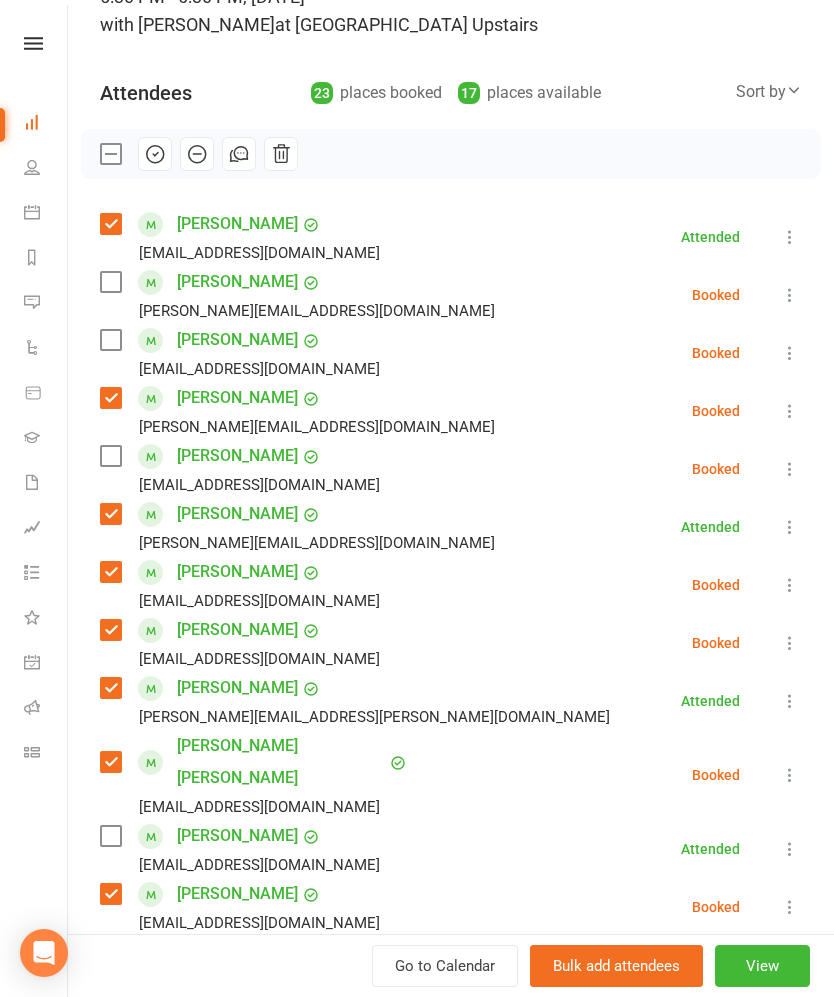 scroll, scrollTop: 163, scrollLeft: 0, axis: vertical 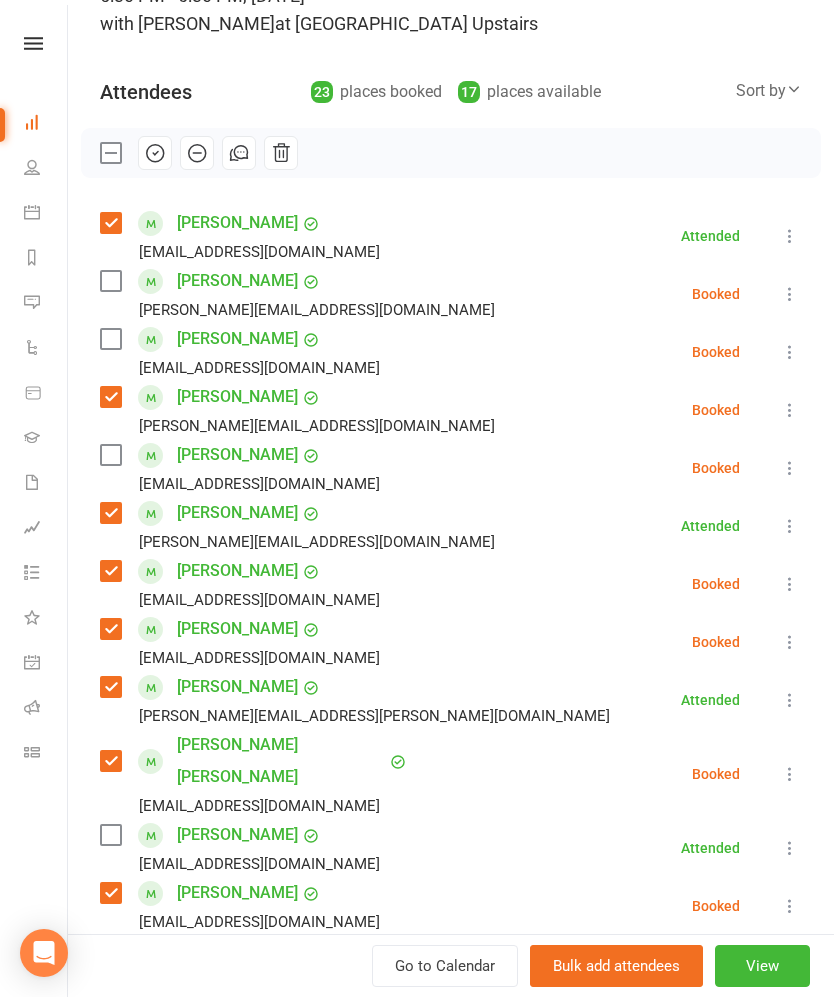 click at bounding box center (110, 339) 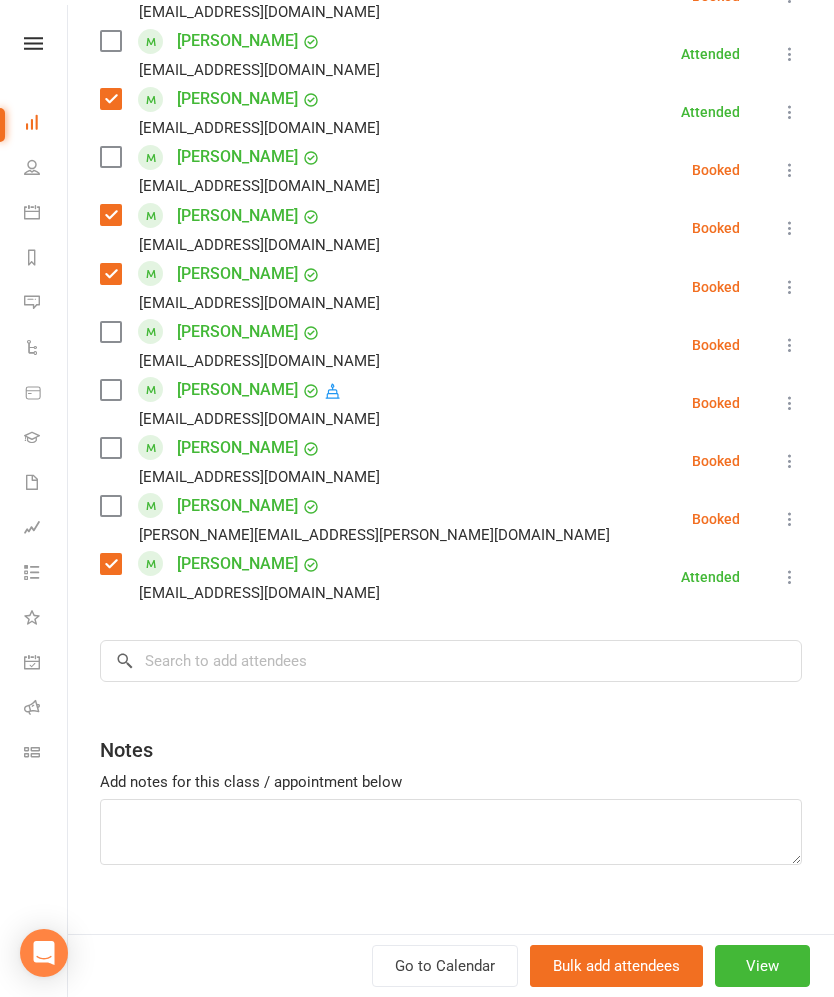 scroll, scrollTop: 1130, scrollLeft: 0, axis: vertical 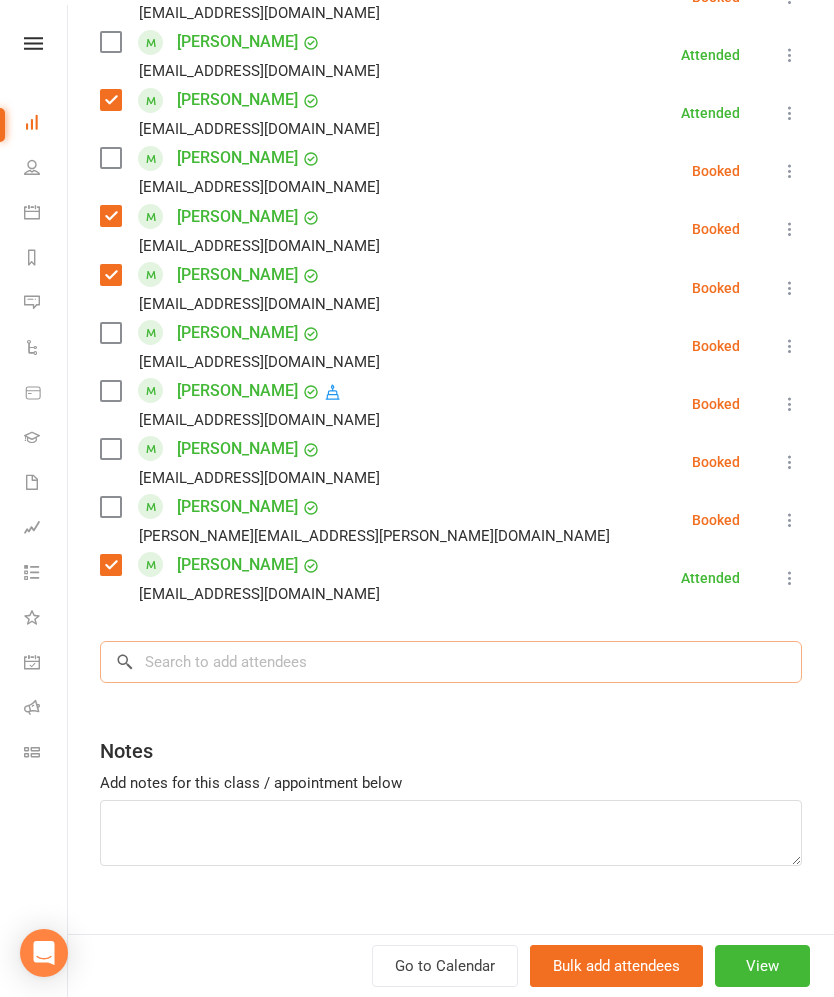 click at bounding box center [451, 662] 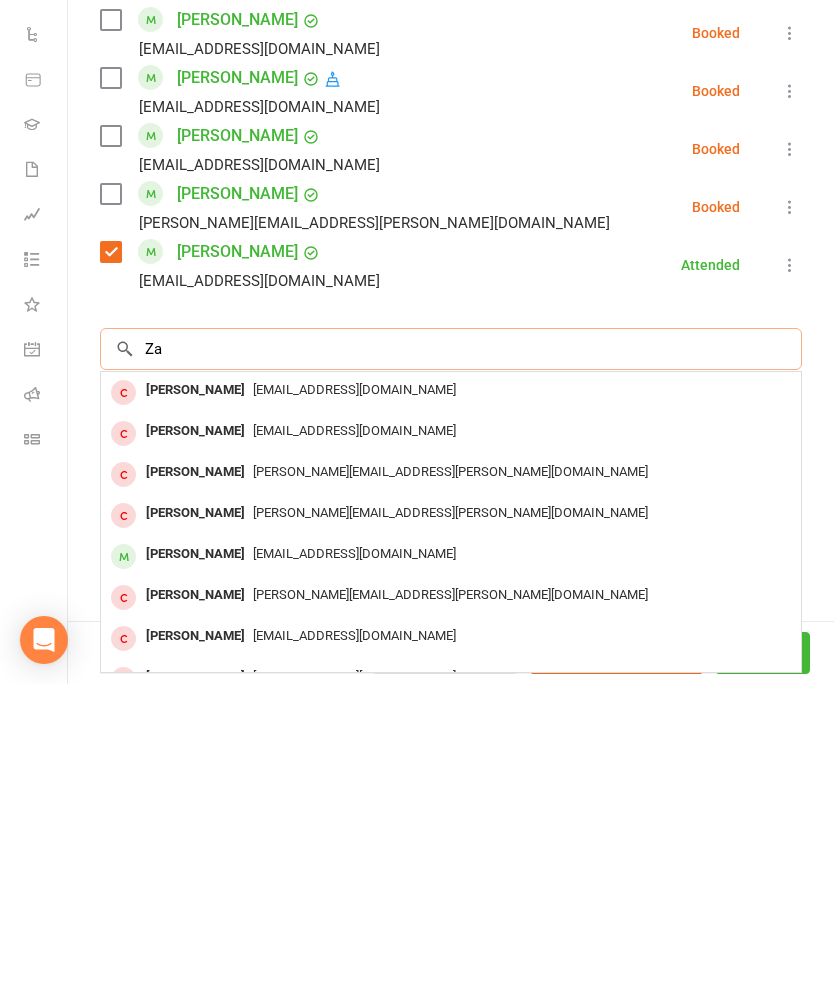 type on "Z" 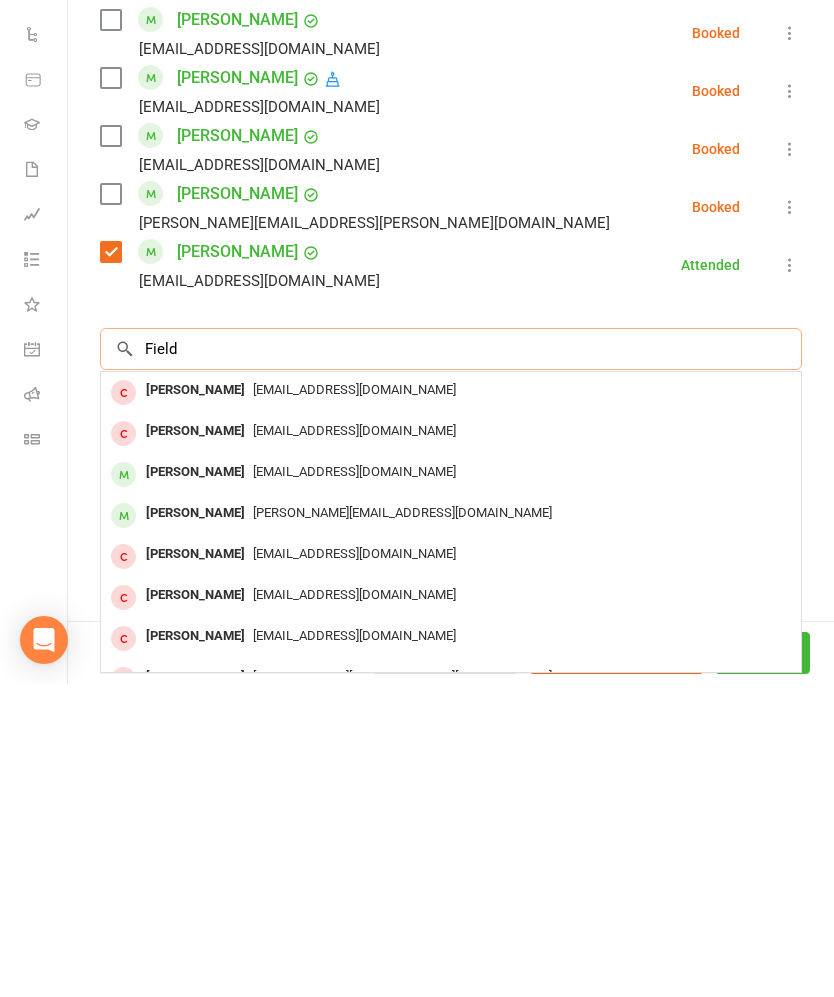 type on "Field" 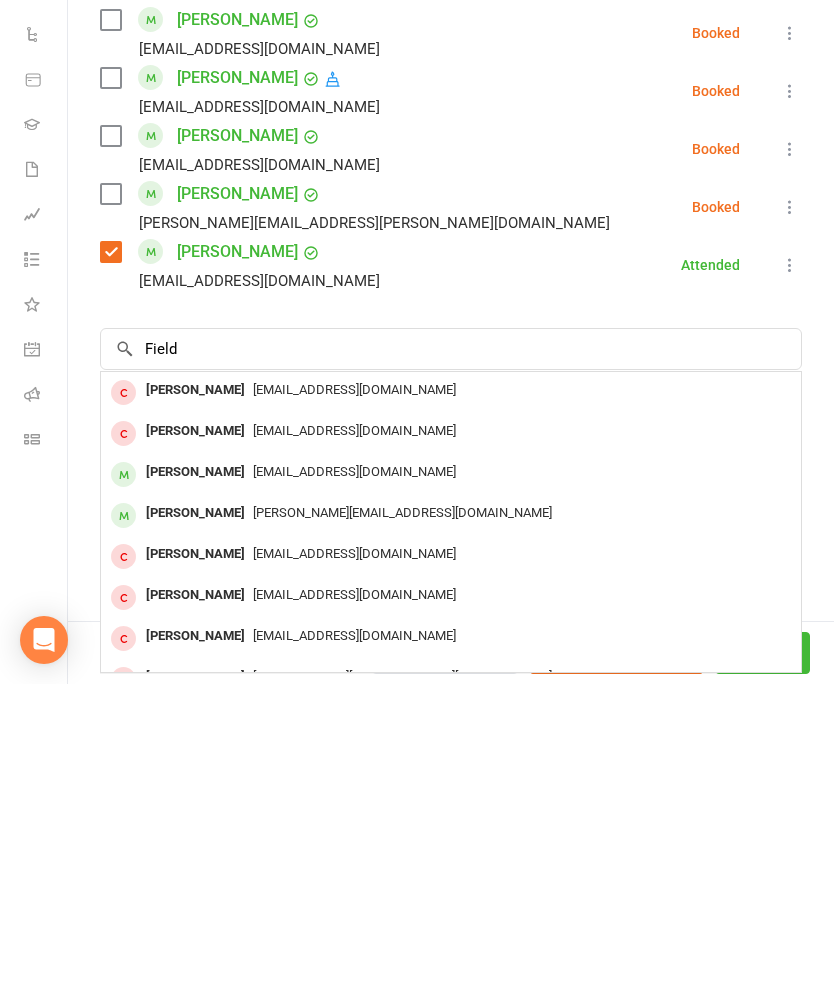click on "[PERSON_NAME]" at bounding box center (195, 785) 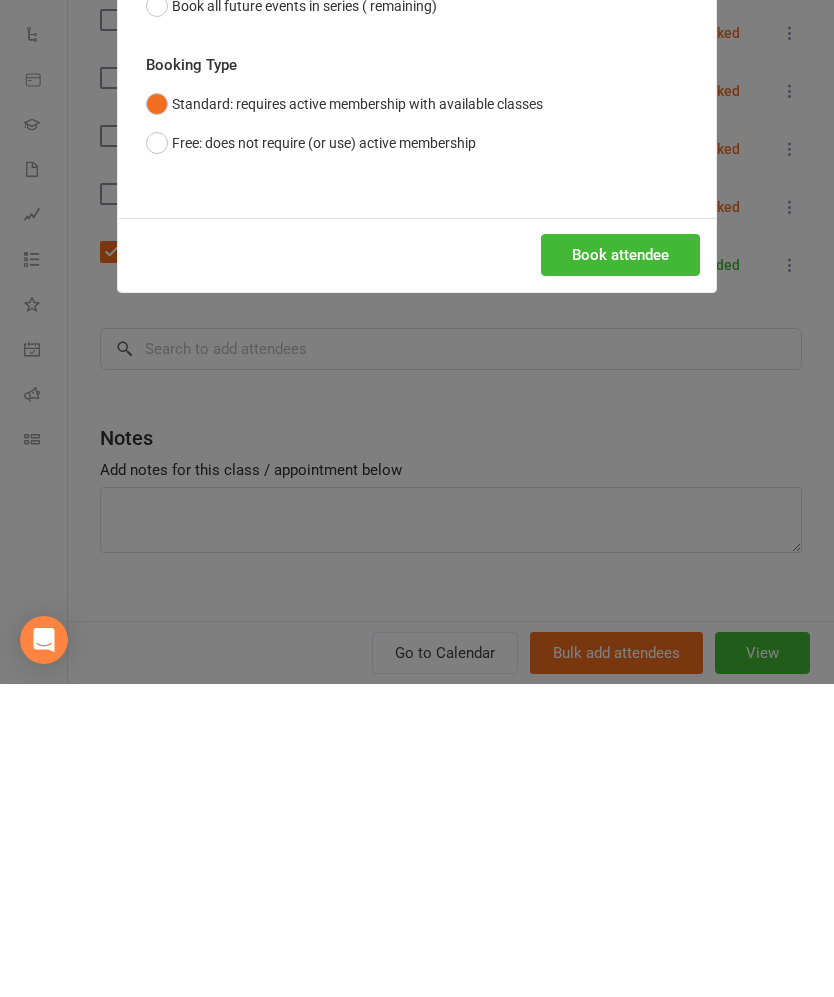 scroll, scrollTop: 1755, scrollLeft: 0, axis: vertical 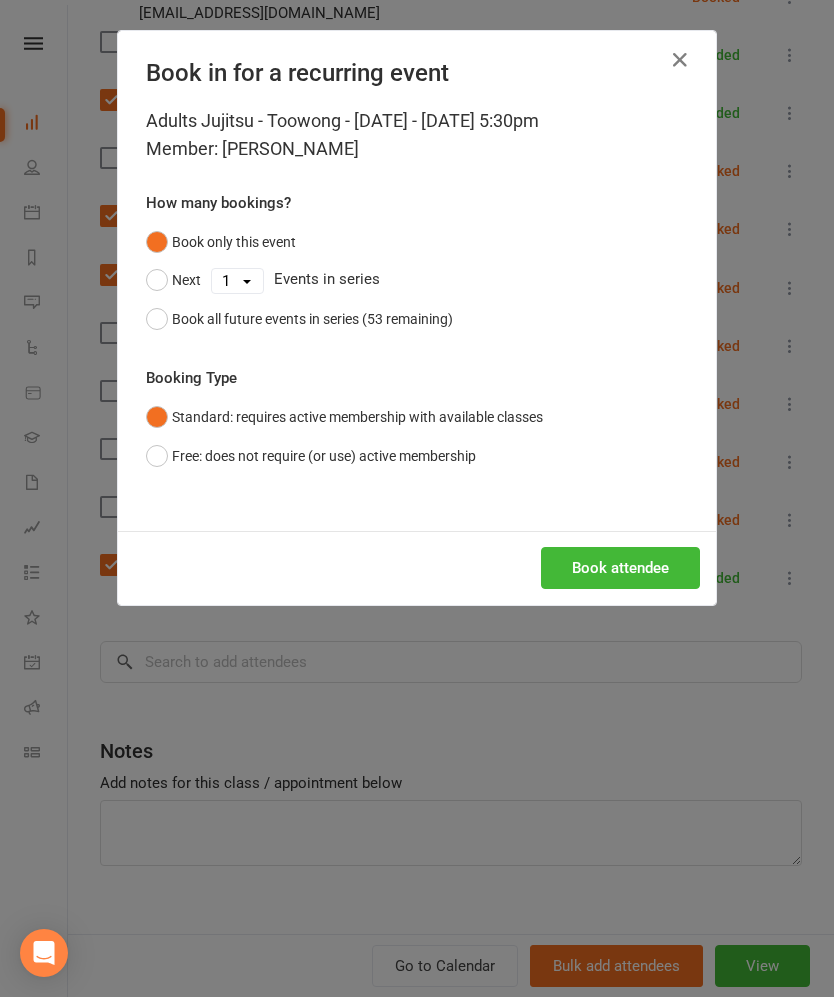click on "Book attendee" at bounding box center [620, 568] 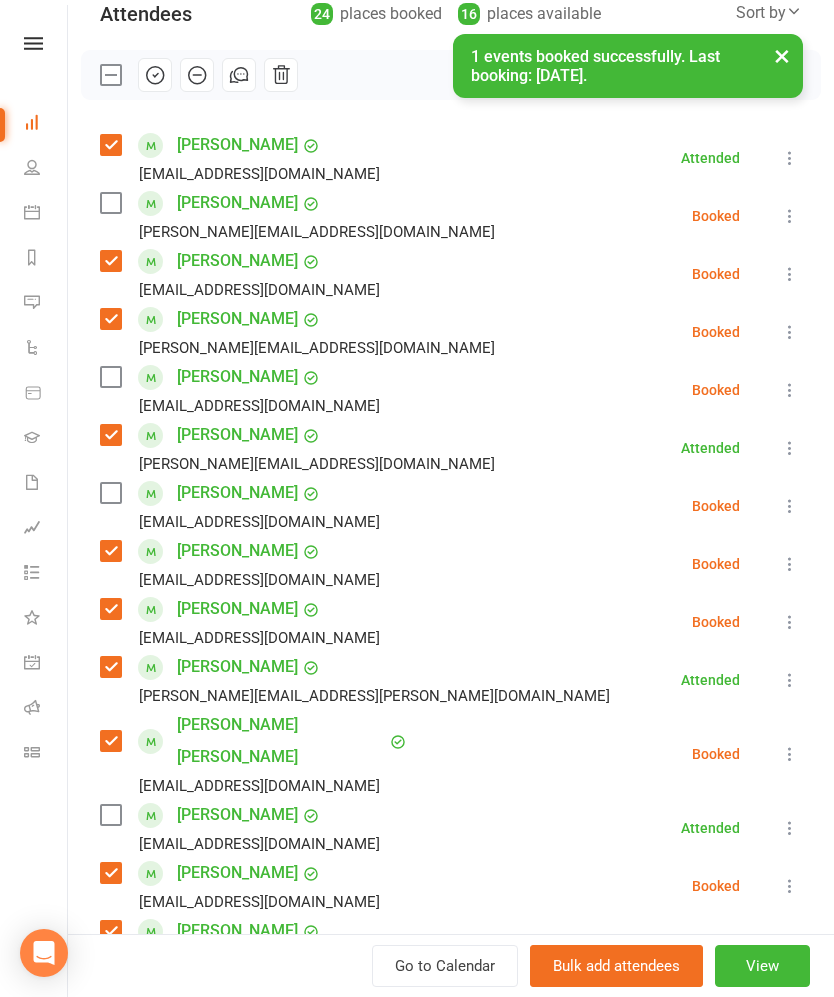 scroll, scrollTop: 300, scrollLeft: 0, axis: vertical 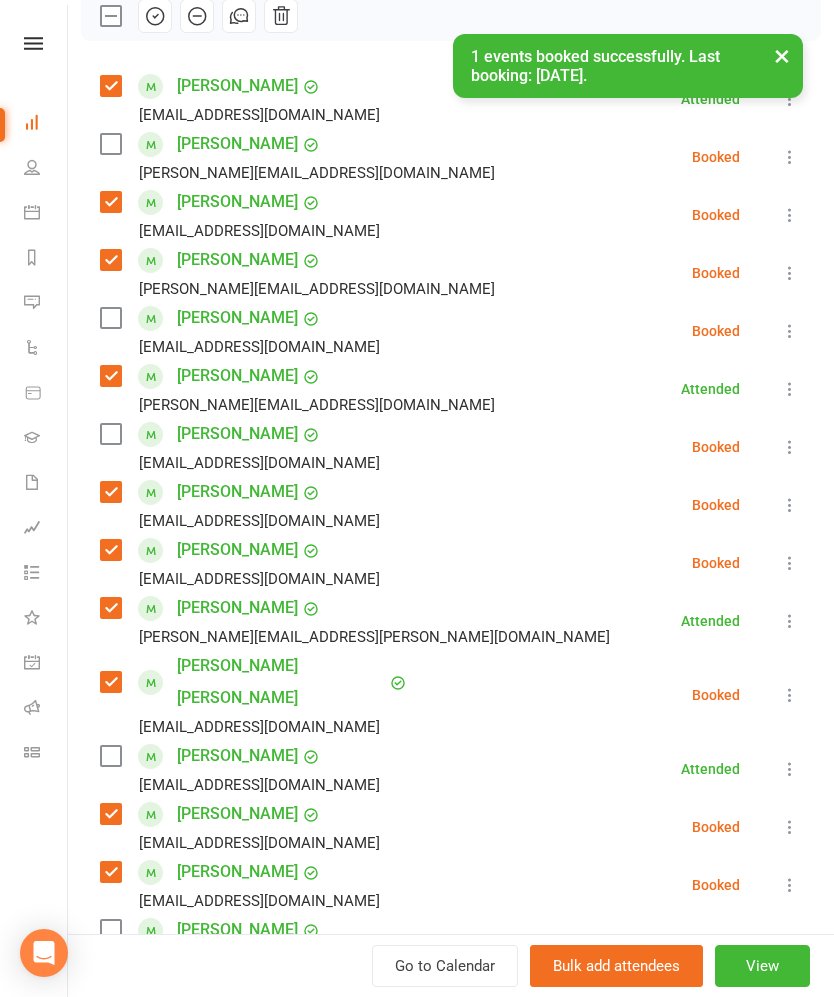 click at bounding box center (110, 434) 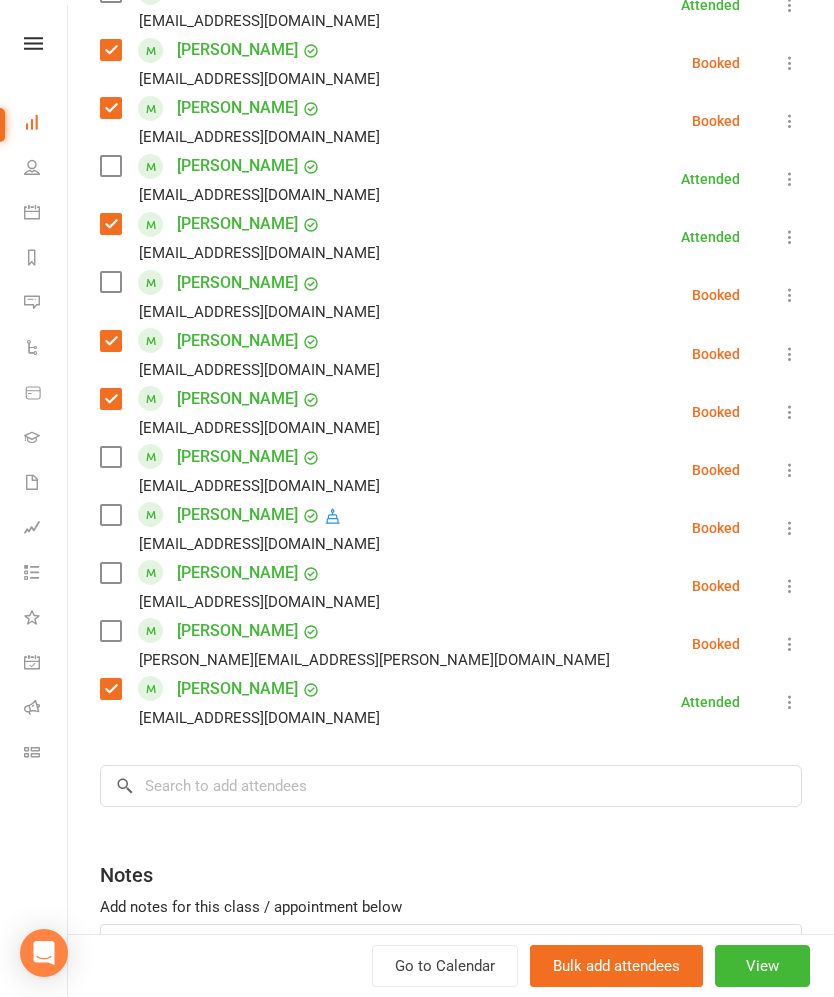 scroll, scrollTop: 1066, scrollLeft: 0, axis: vertical 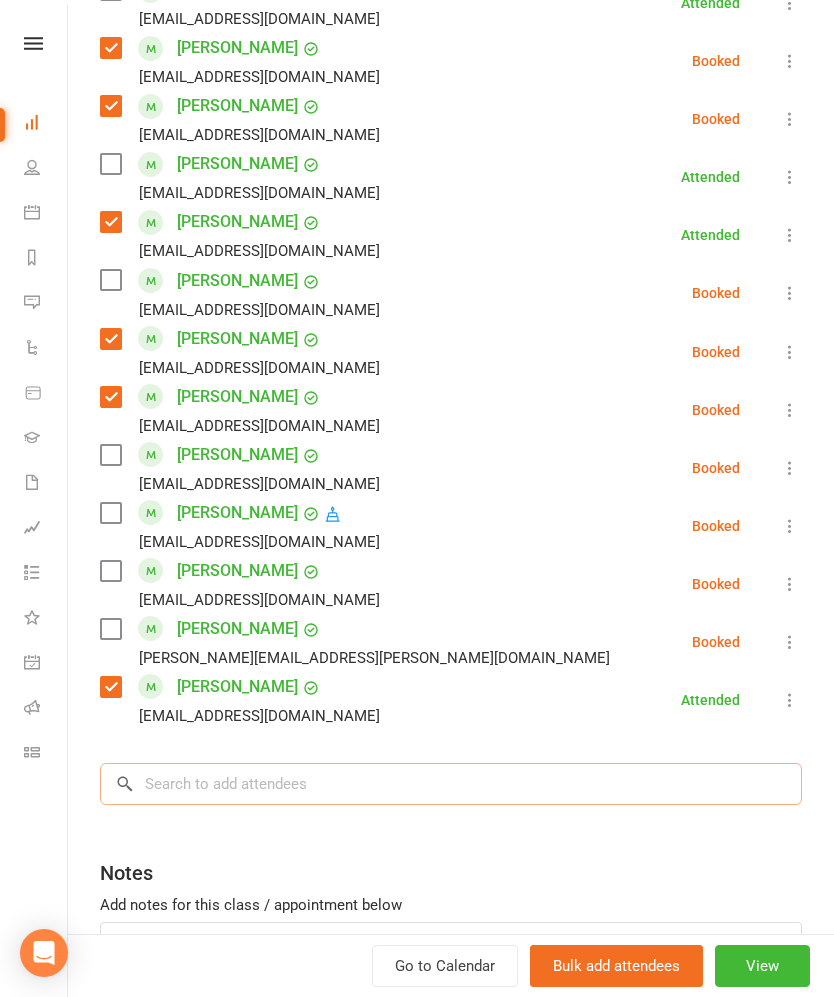 click at bounding box center (451, 784) 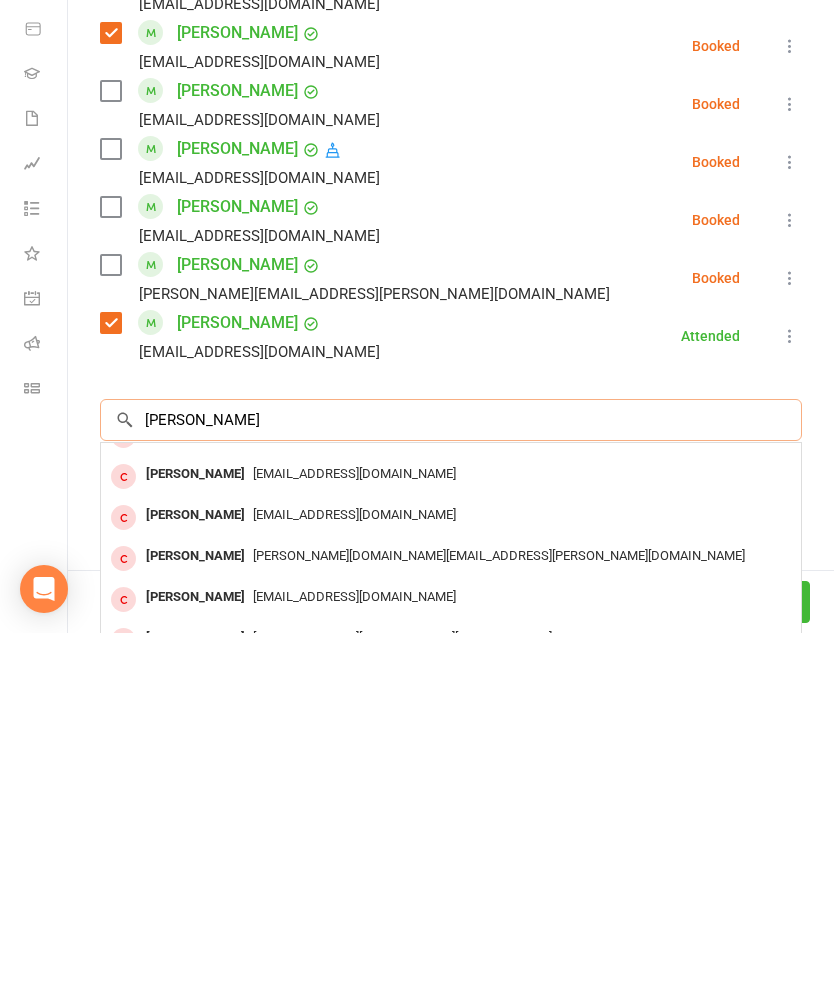 scroll, scrollTop: 110, scrollLeft: 0, axis: vertical 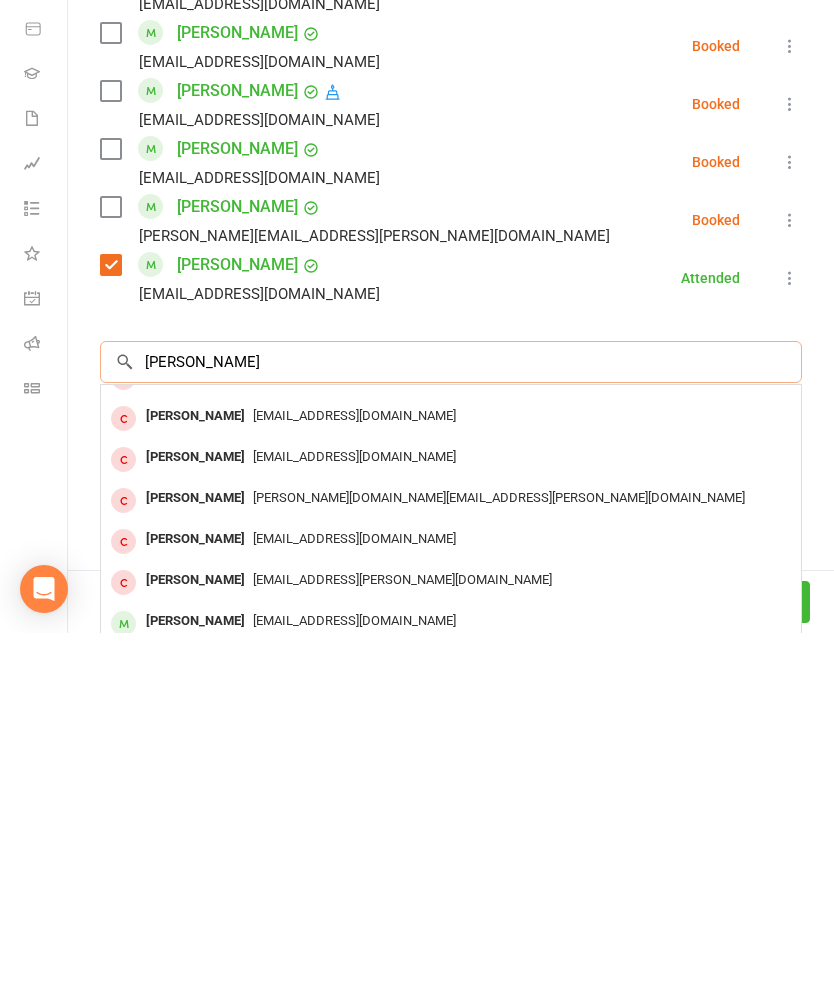 click on "[PERSON_NAME]" at bounding box center (451, 726) 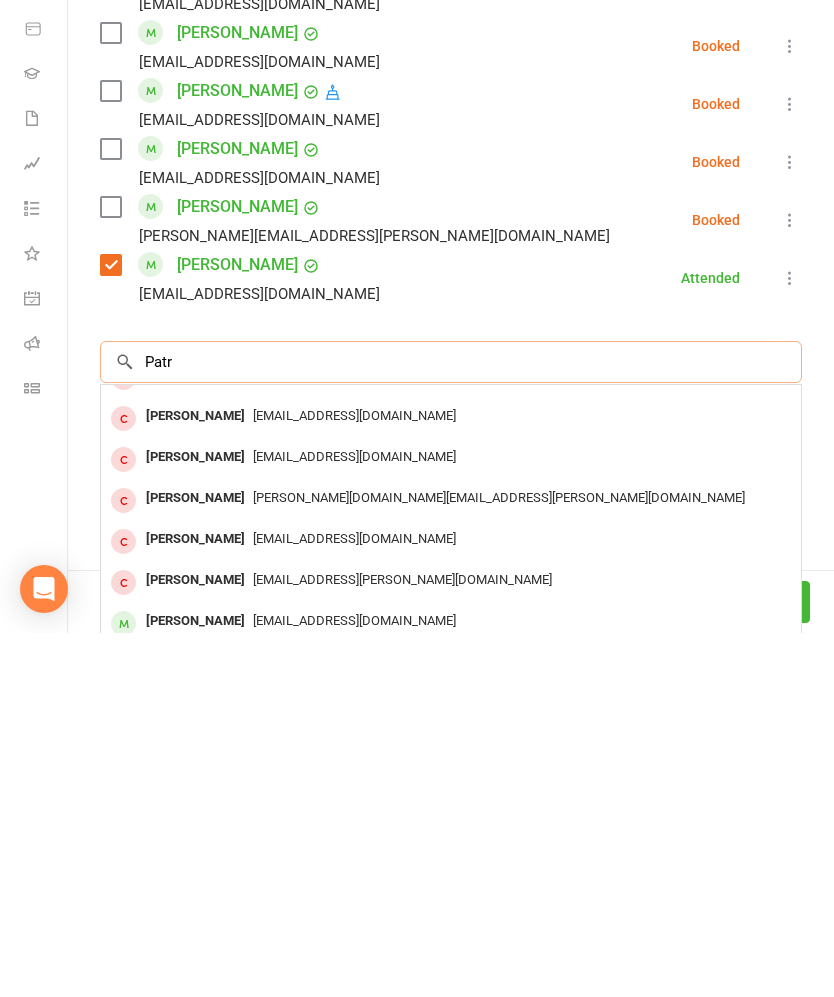 scroll, scrollTop: 0, scrollLeft: 0, axis: both 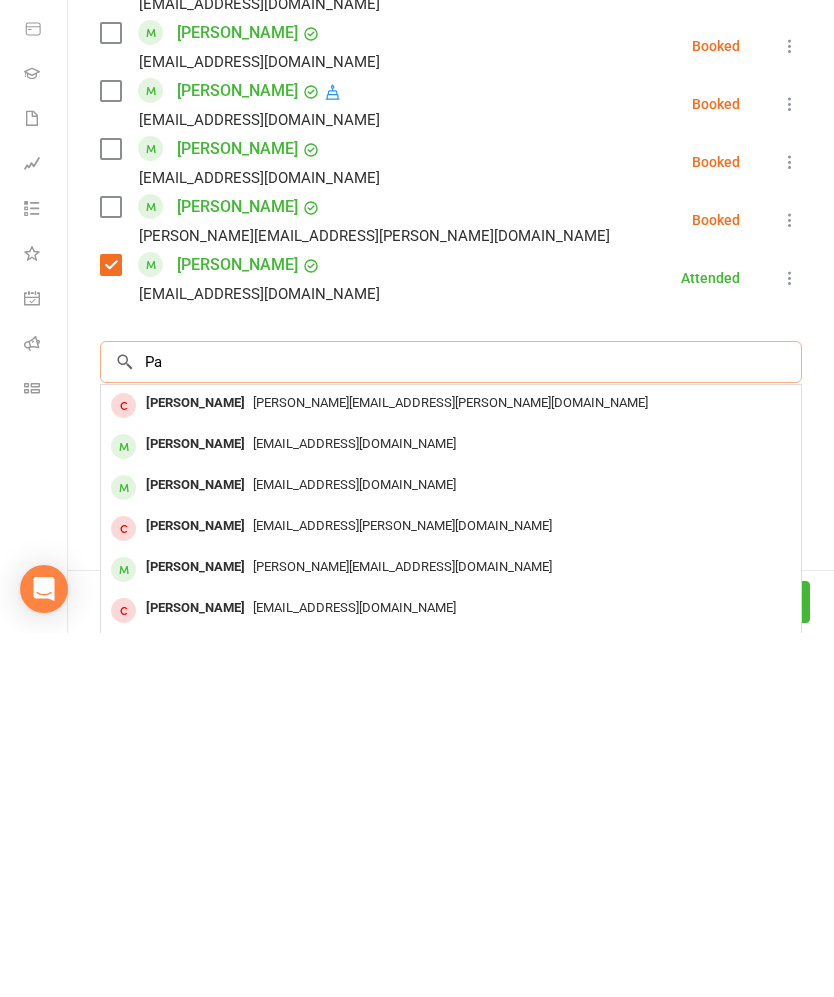 type on "P" 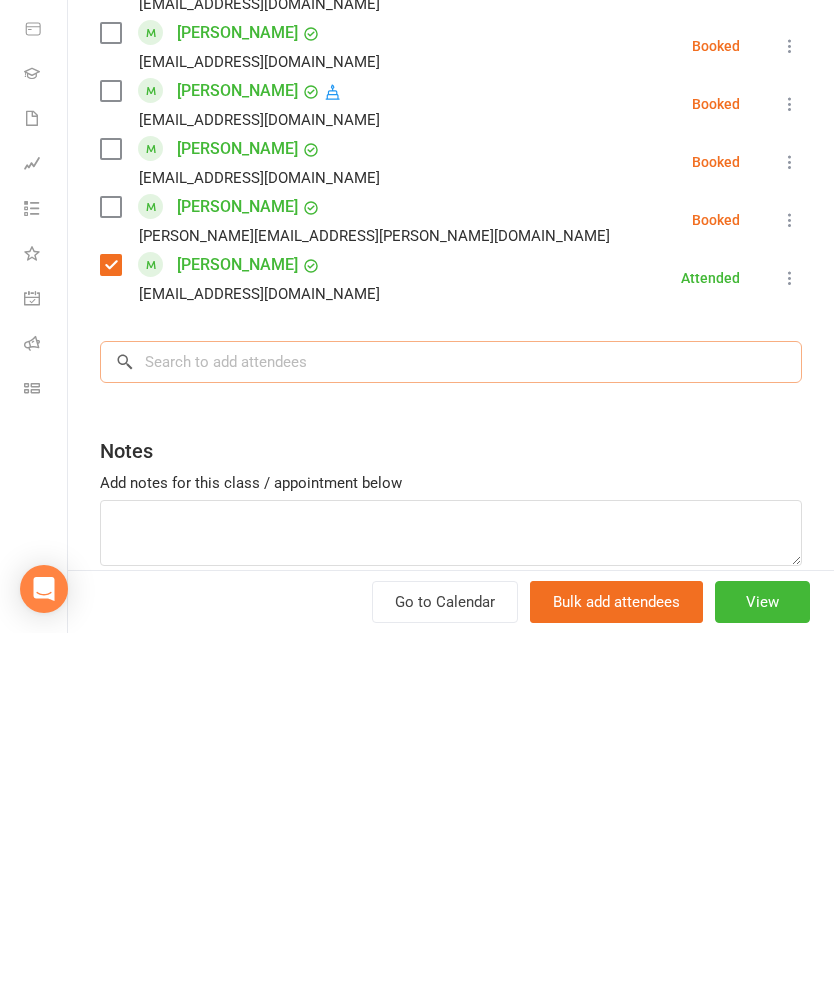 type on "P" 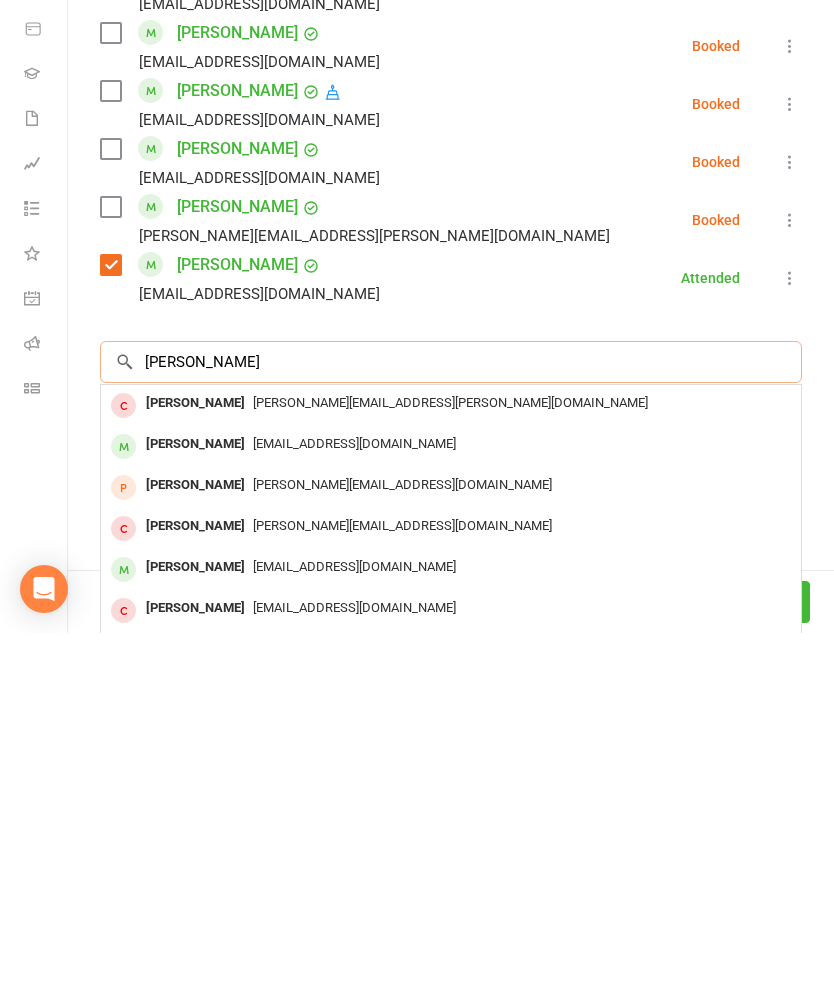 scroll, scrollTop: 0, scrollLeft: 0, axis: both 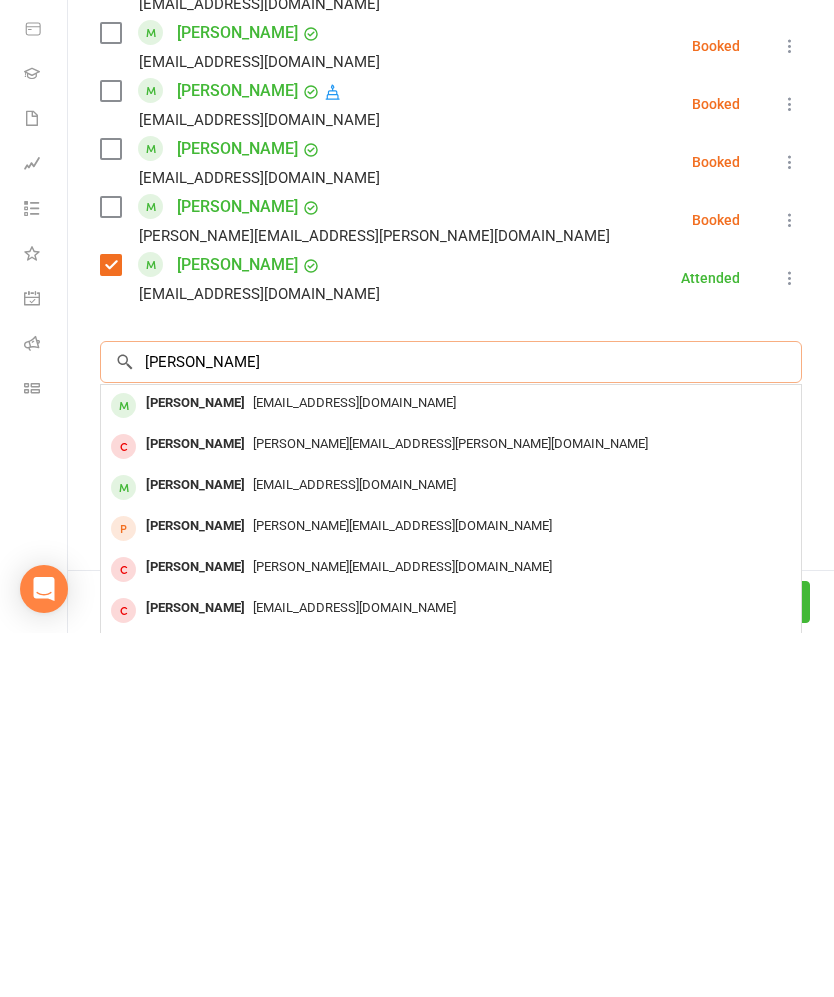 type on "[PERSON_NAME]" 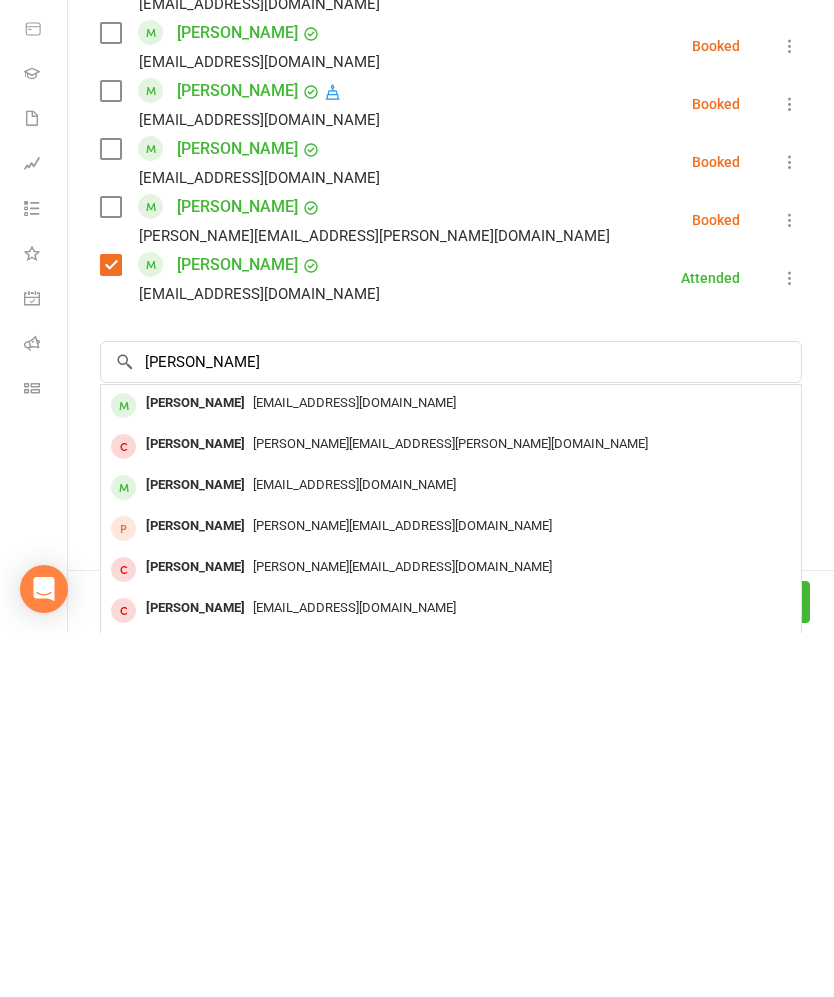 click on "[PERSON_NAME]" at bounding box center (195, 767) 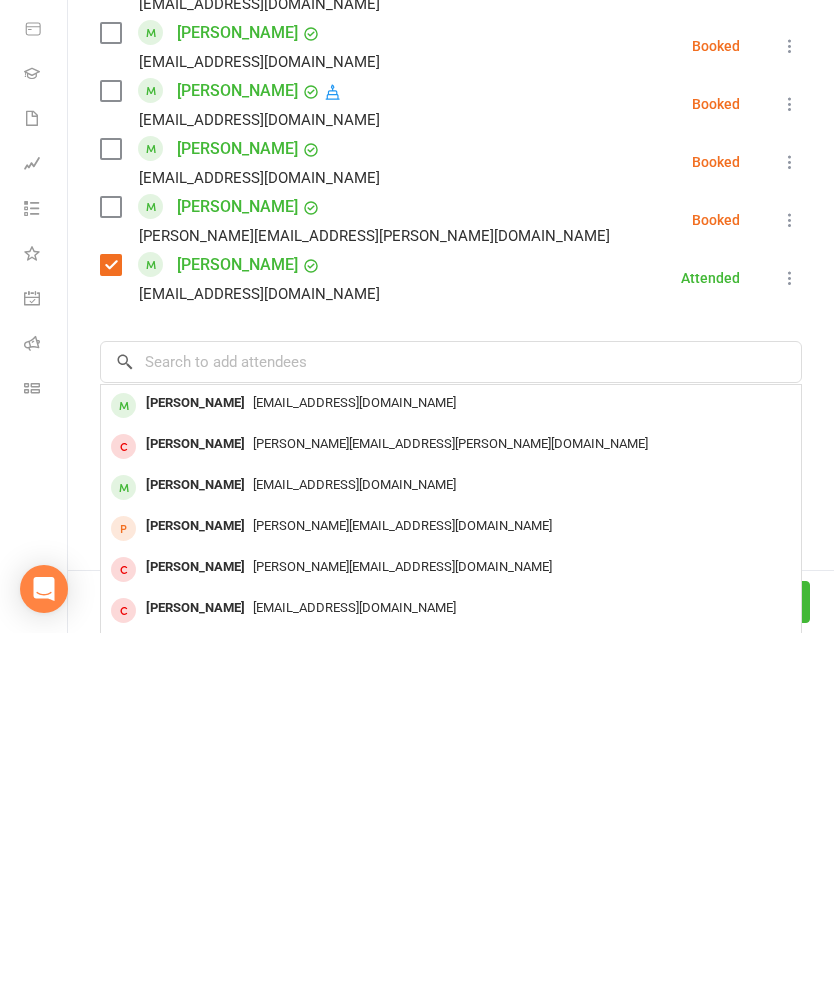 scroll, scrollTop: 2190, scrollLeft: 0, axis: vertical 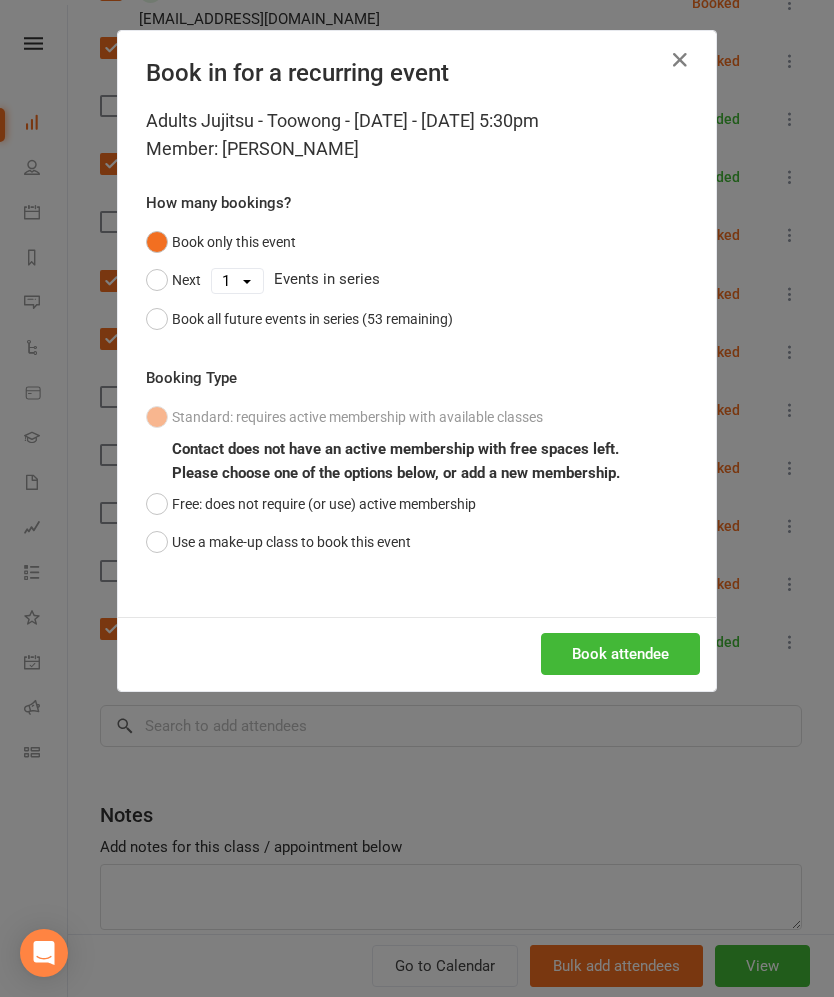 click on "Use a make-up class to book this event" at bounding box center [278, 542] 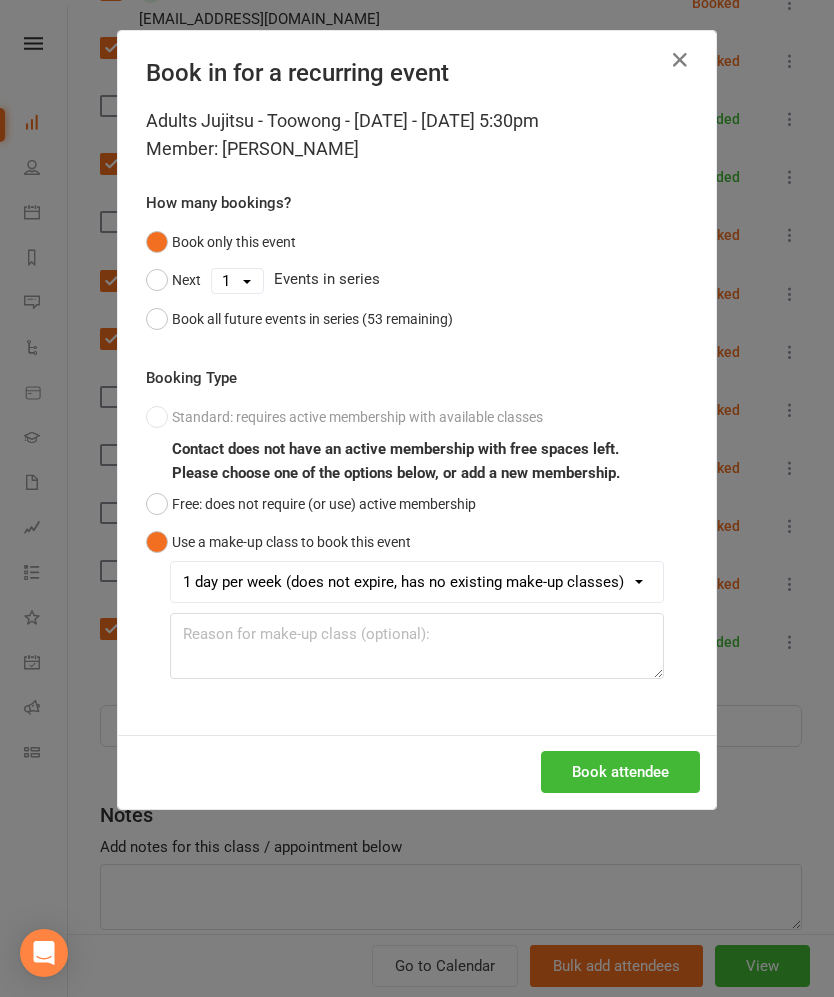 click on "Book attendee" at bounding box center [620, 772] 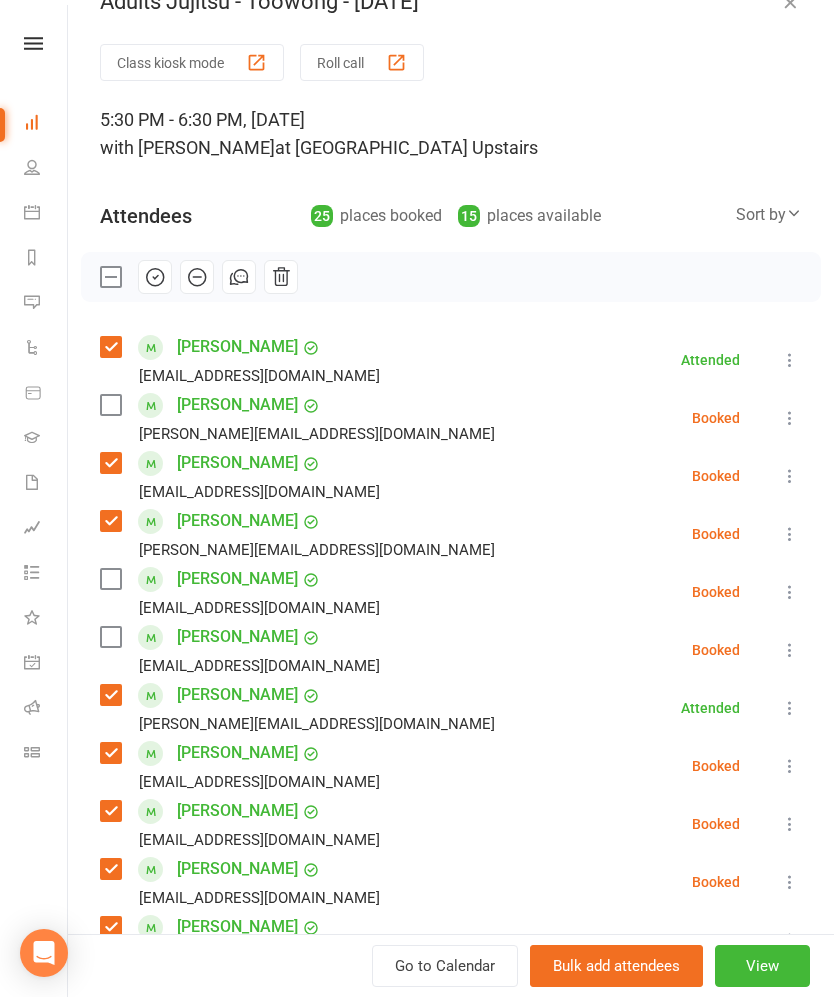 scroll, scrollTop: 40, scrollLeft: 0, axis: vertical 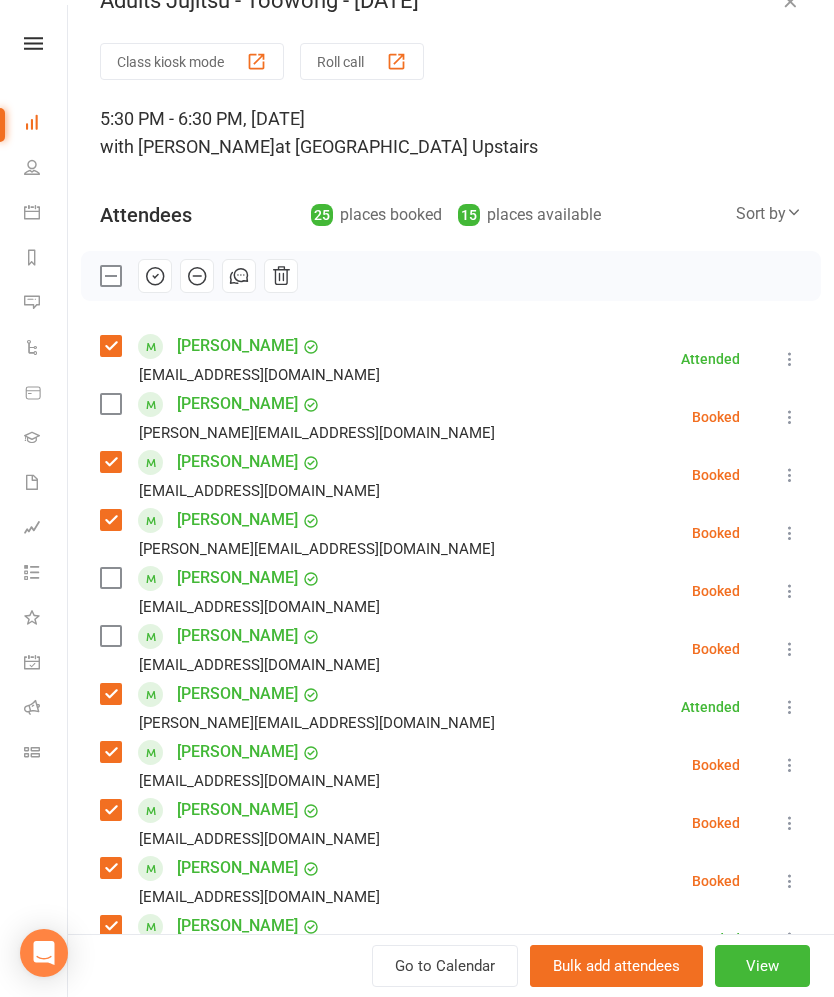 click at bounding box center [110, 636] 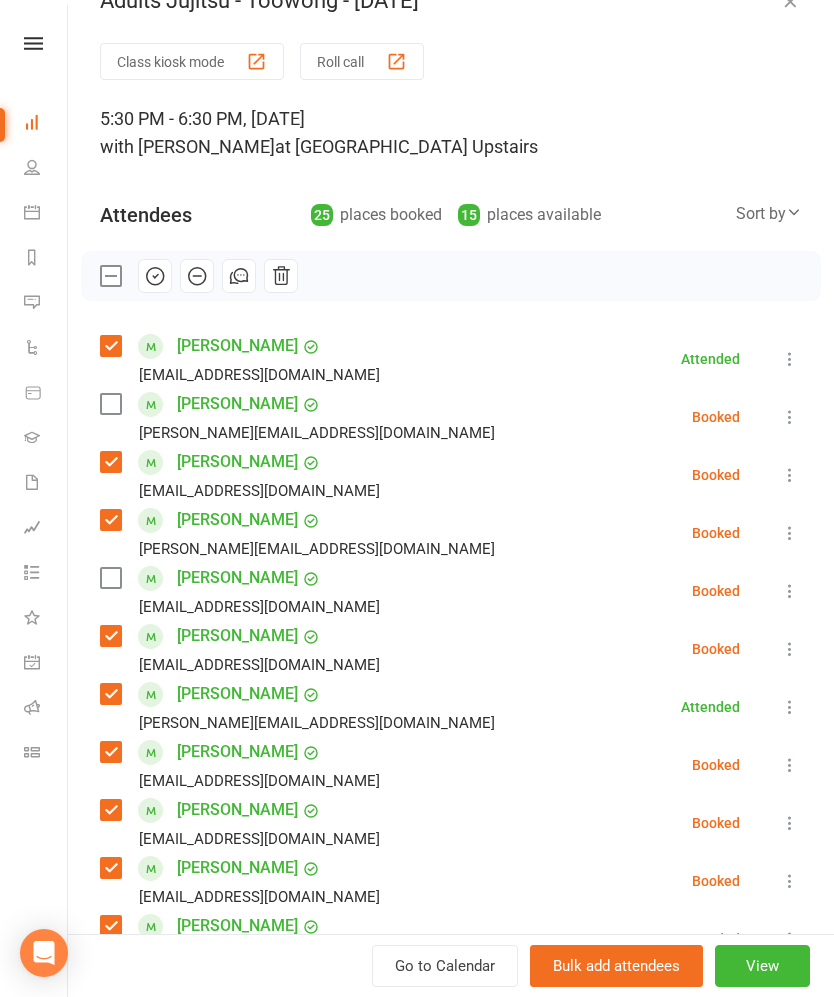 click at bounding box center [155, 276] 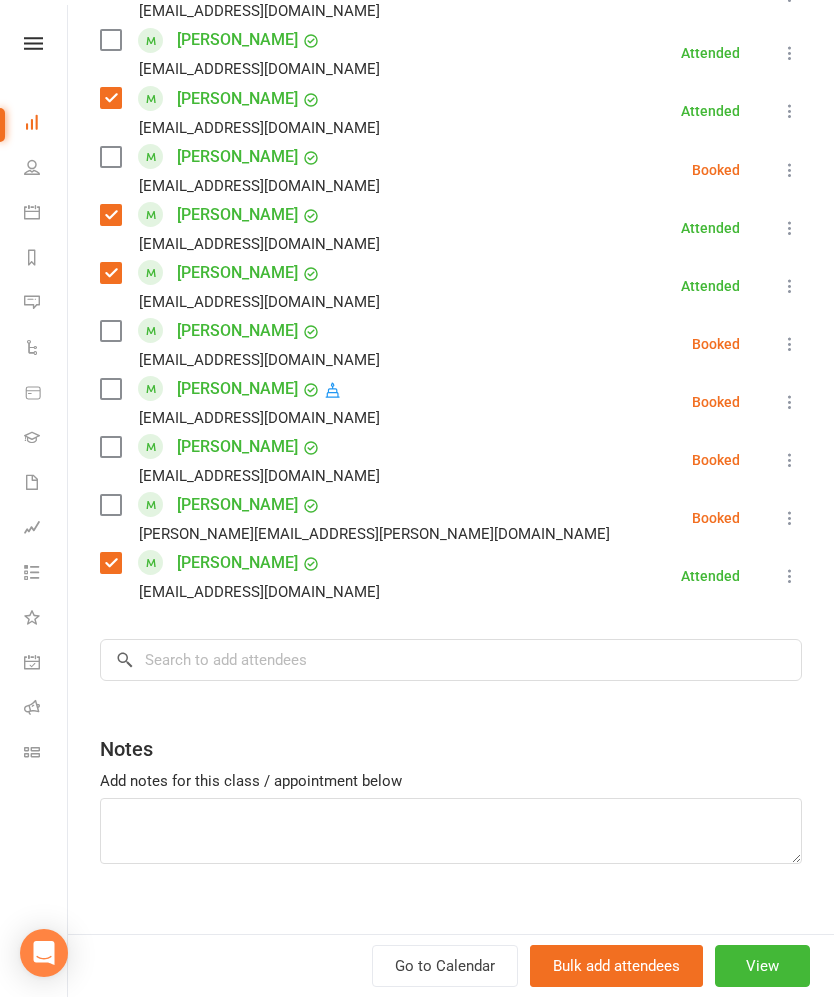 scroll, scrollTop: 1246, scrollLeft: 0, axis: vertical 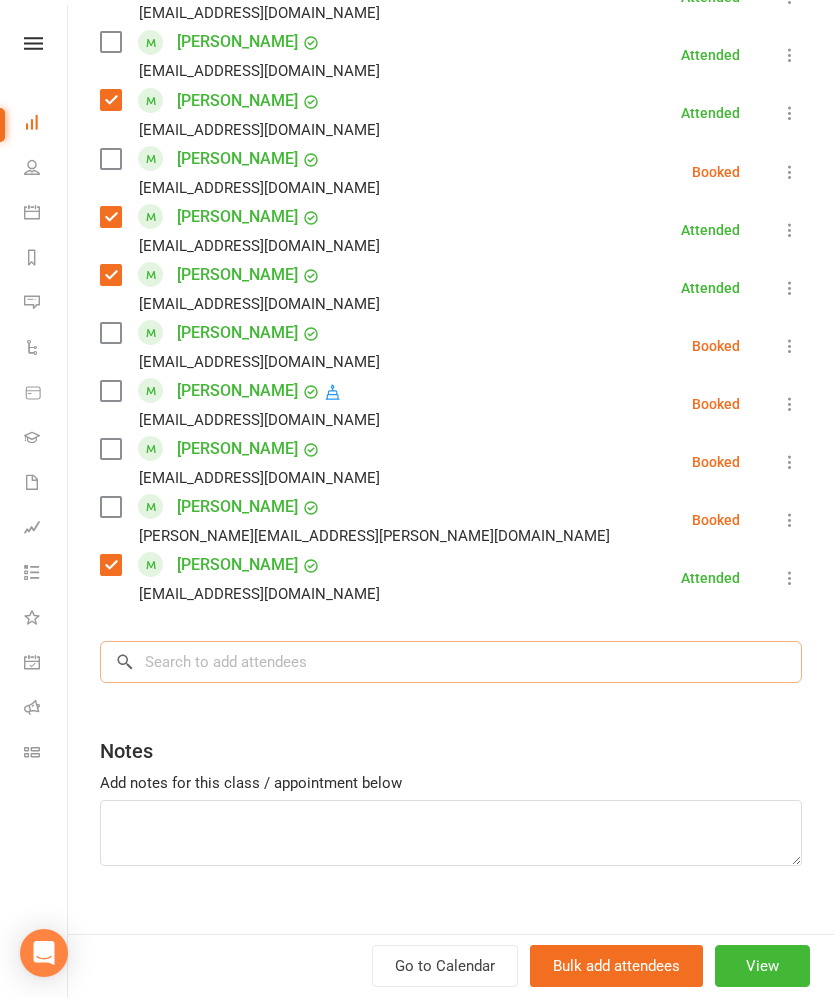 click at bounding box center [451, 662] 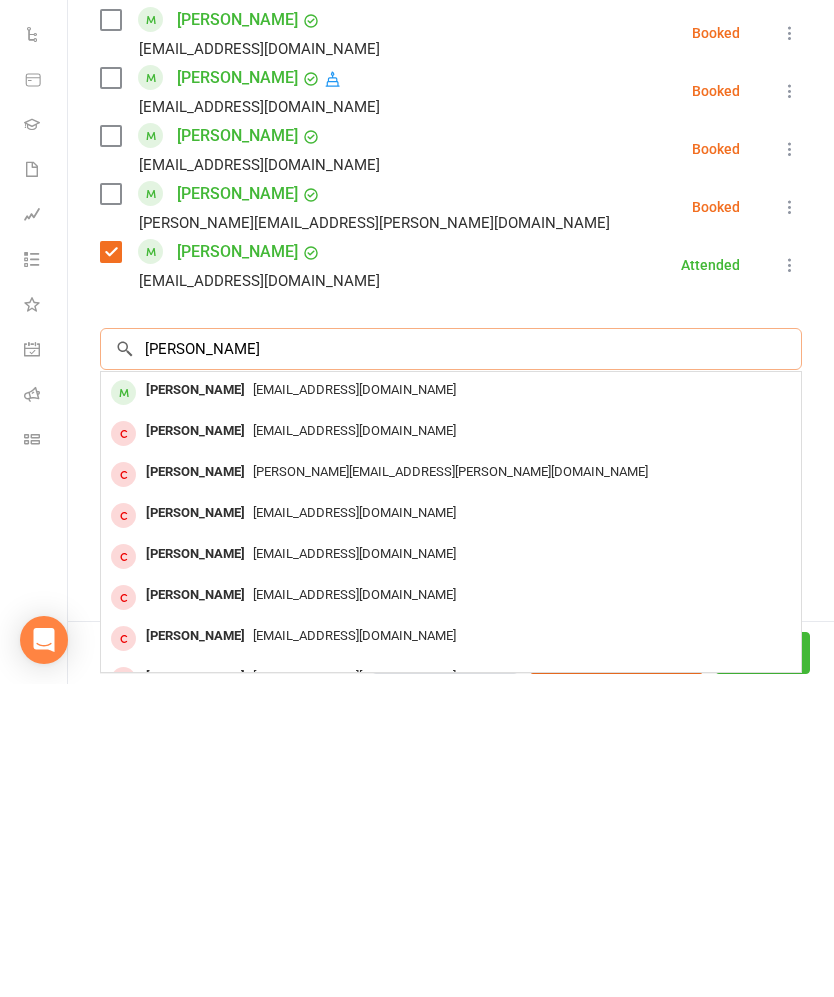 type on "[PERSON_NAME]" 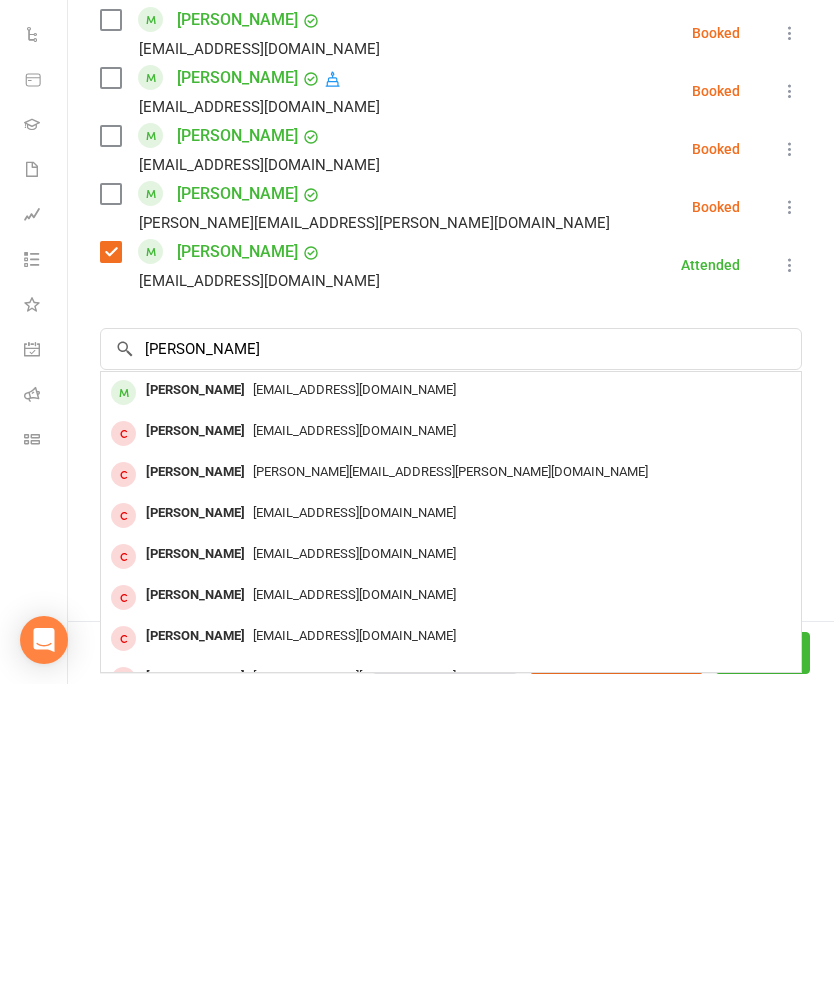 click on "[PERSON_NAME]" at bounding box center [195, 703] 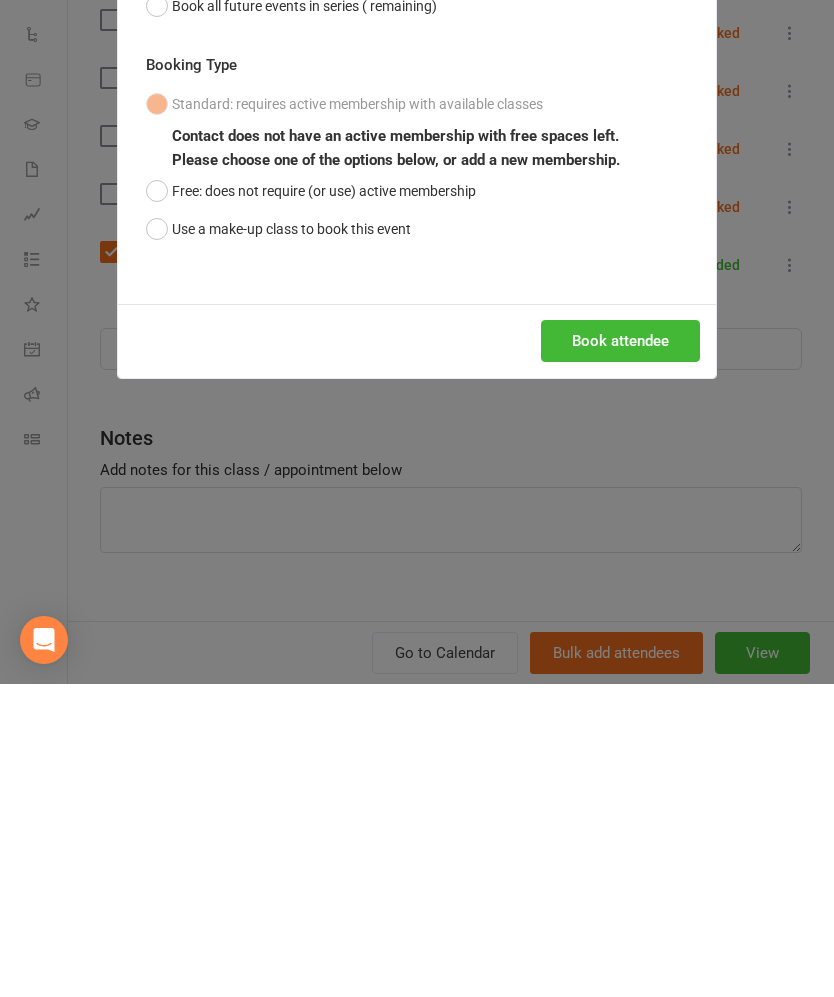 scroll, scrollTop: 2480, scrollLeft: 0, axis: vertical 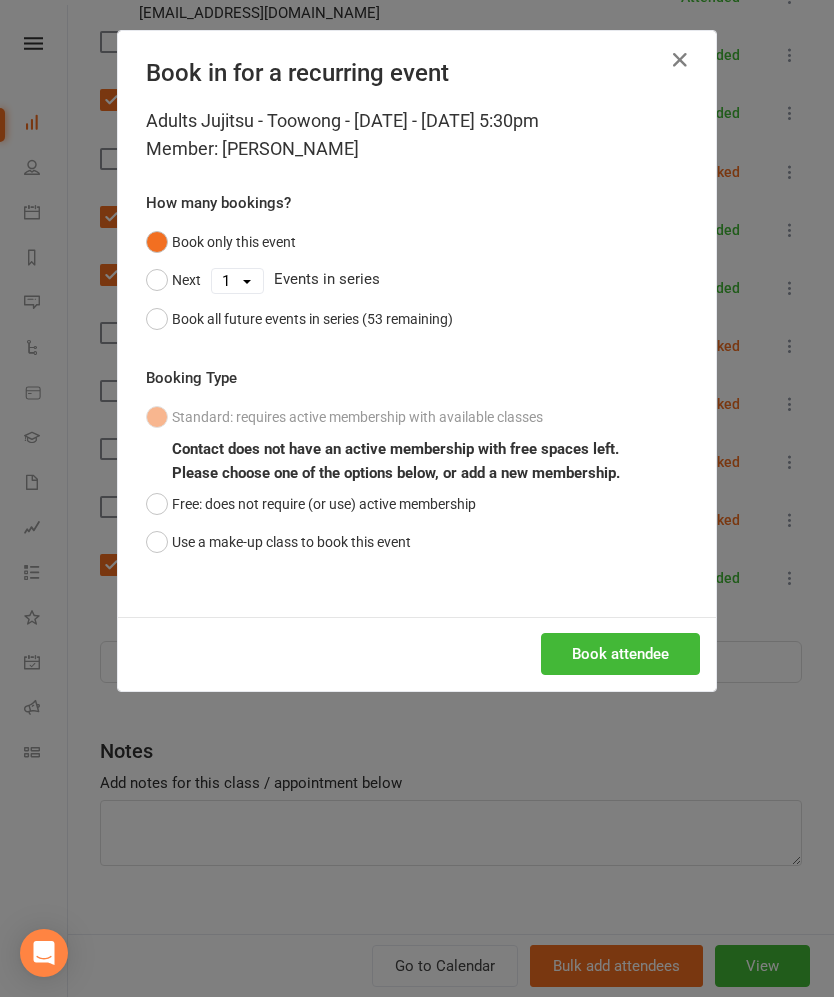 click on "Use a make-up class to book this event" at bounding box center [278, 542] 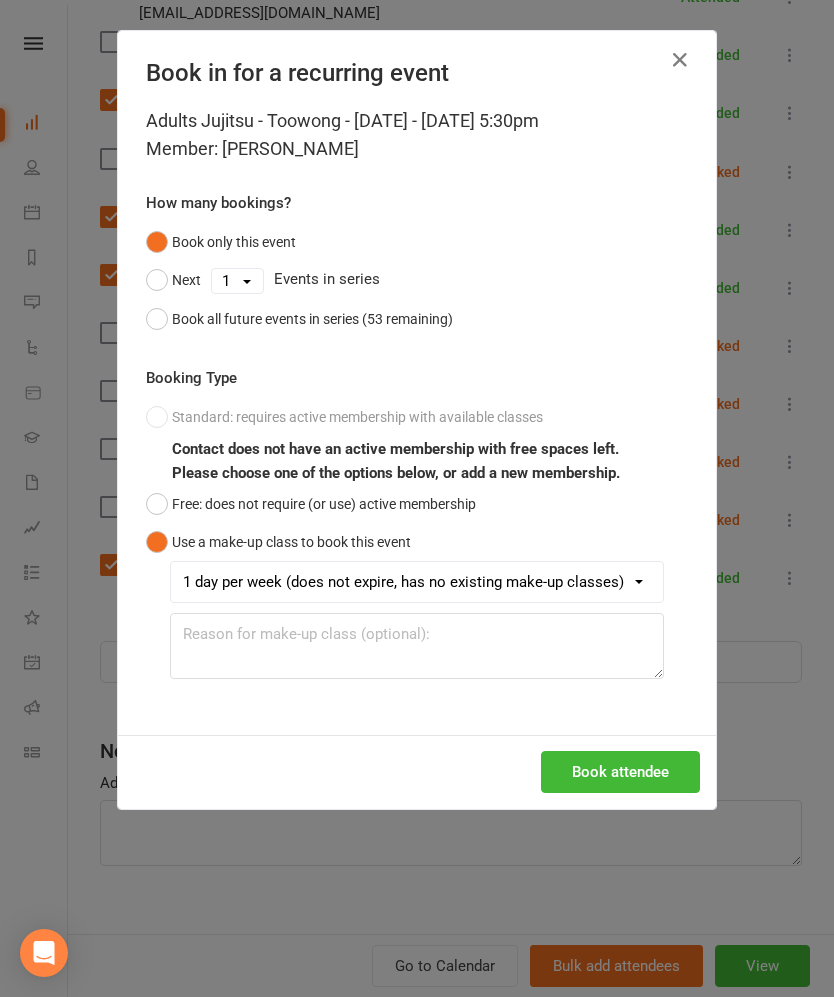 click on "Book attendee" at bounding box center (620, 772) 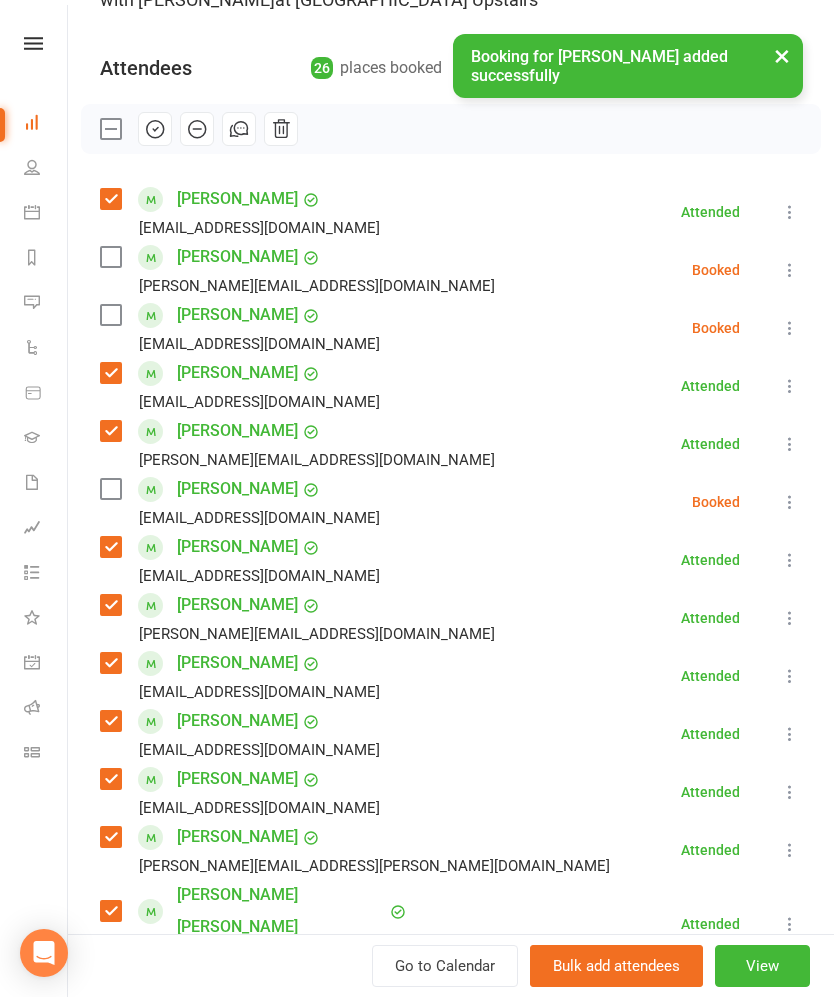 scroll, scrollTop: 186, scrollLeft: 0, axis: vertical 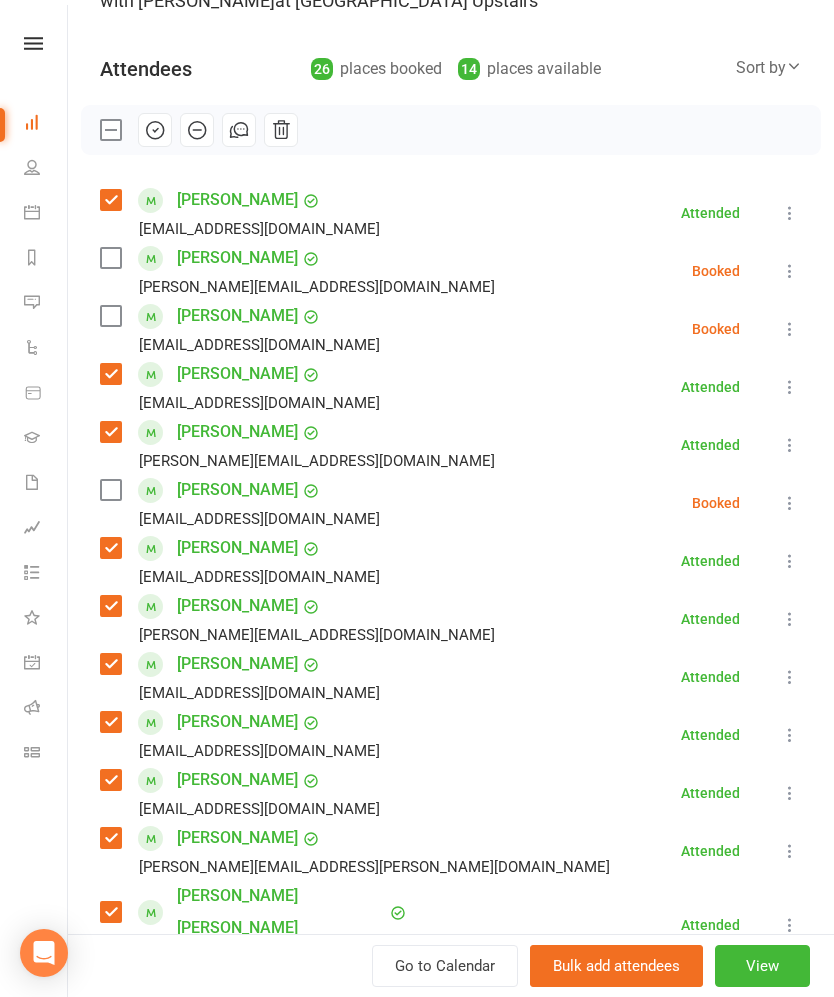 click at bounding box center (110, 316) 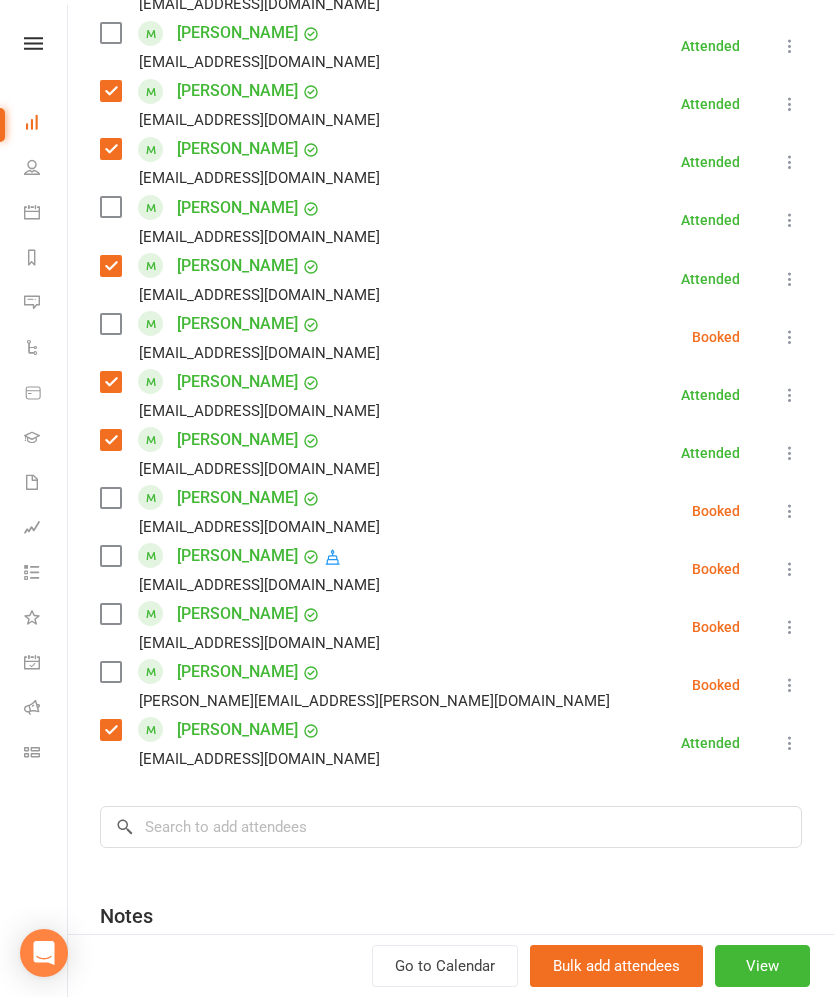 scroll, scrollTop: 1141, scrollLeft: 0, axis: vertical 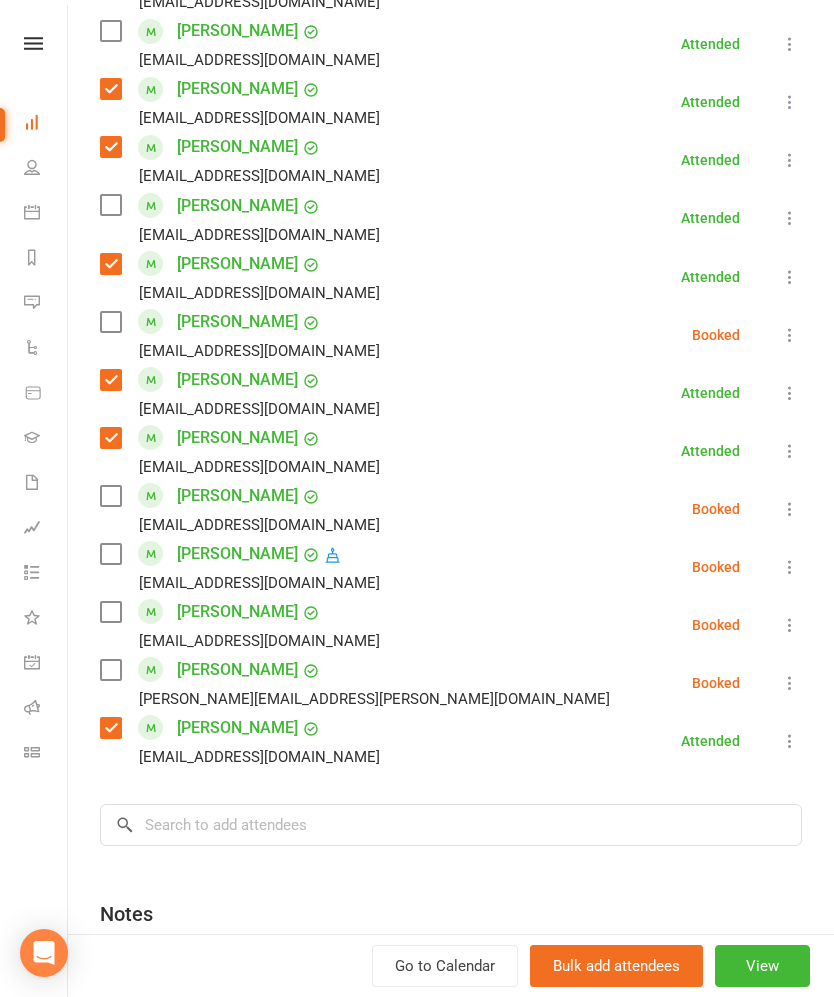click at bounding box center [110, 322] 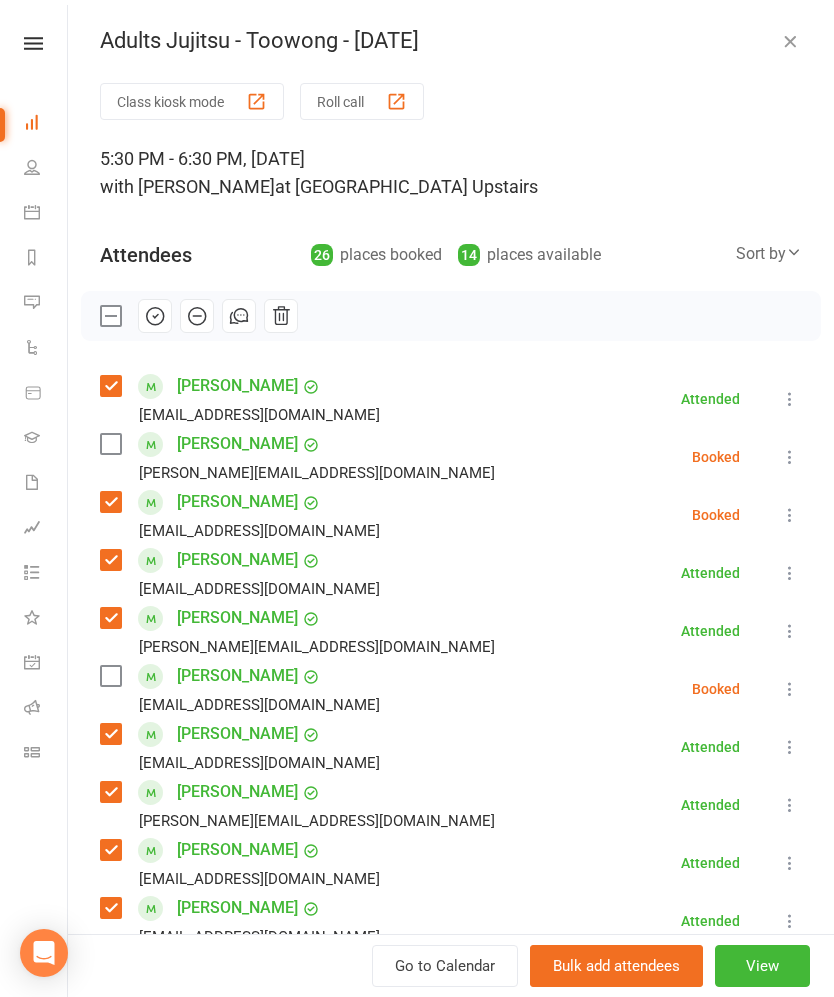 scroll, scrollTop: 0, scrollLeft: 0, axis: both 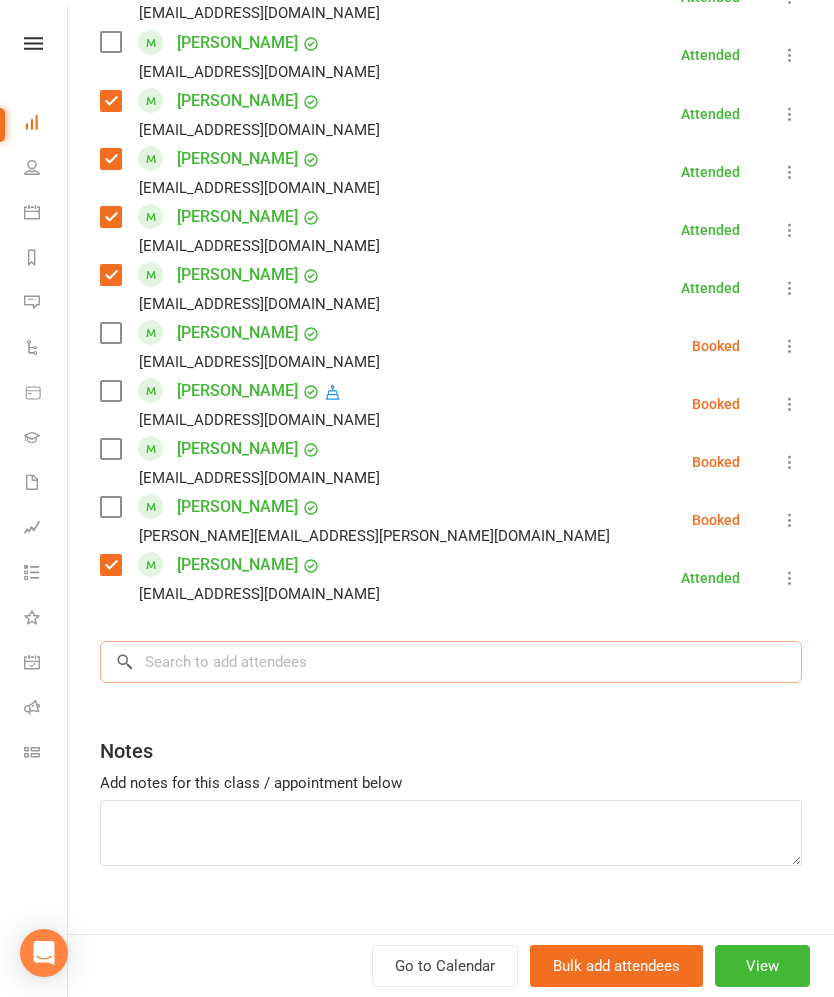click at bounding box center (451, 662) 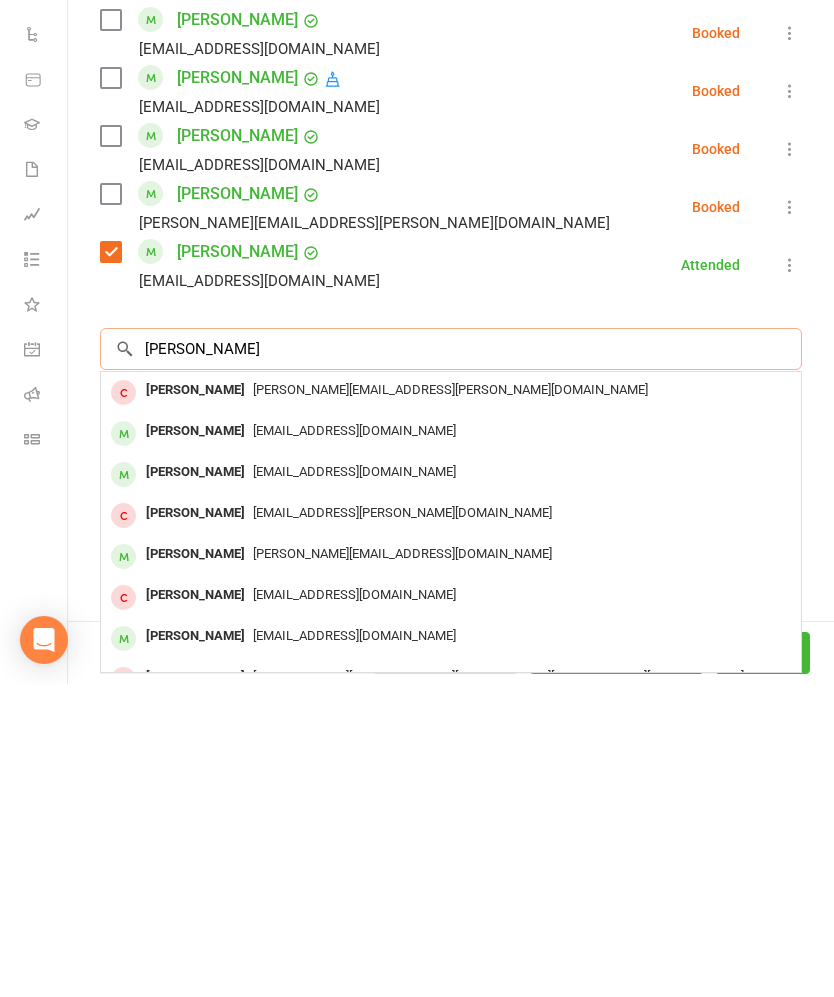 type on "[PERSON_NAME]" 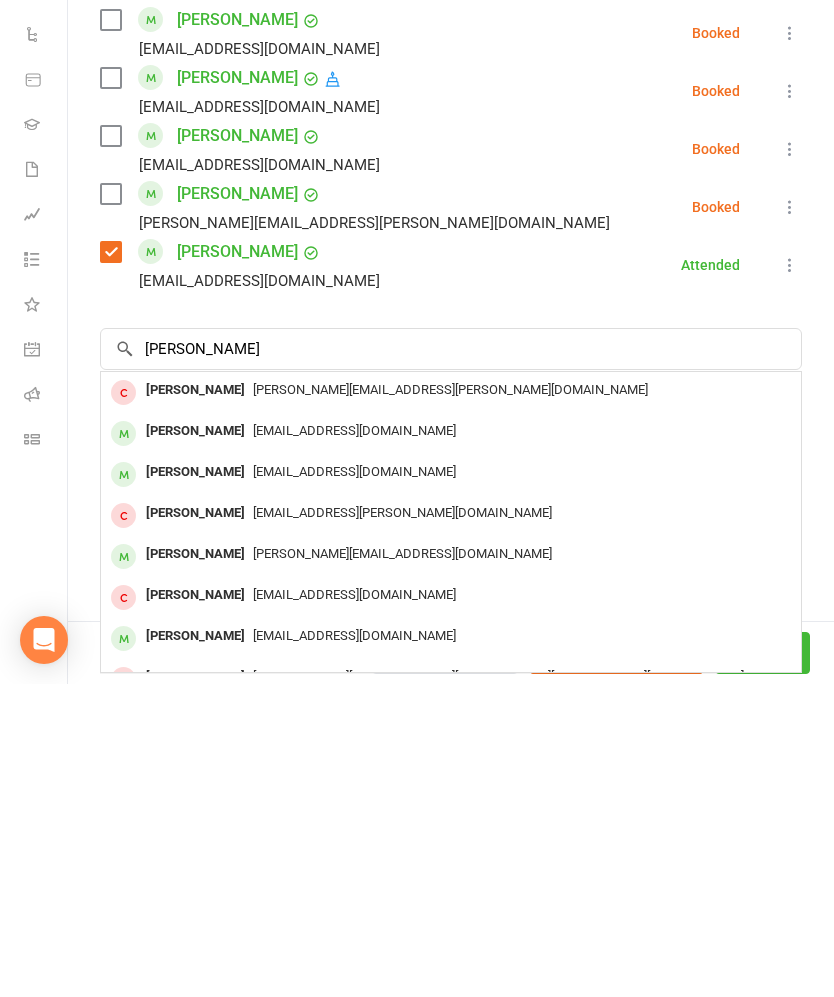 click on "[PERSON_NAME]" at bounding box center [195, 785] 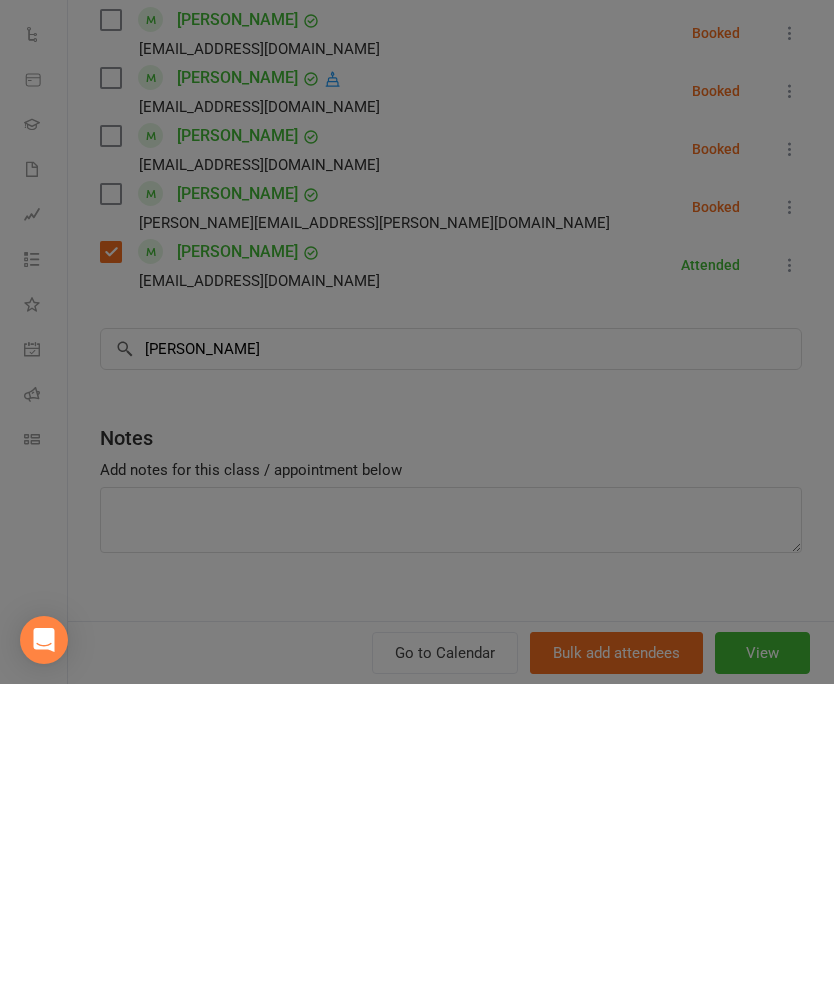 type 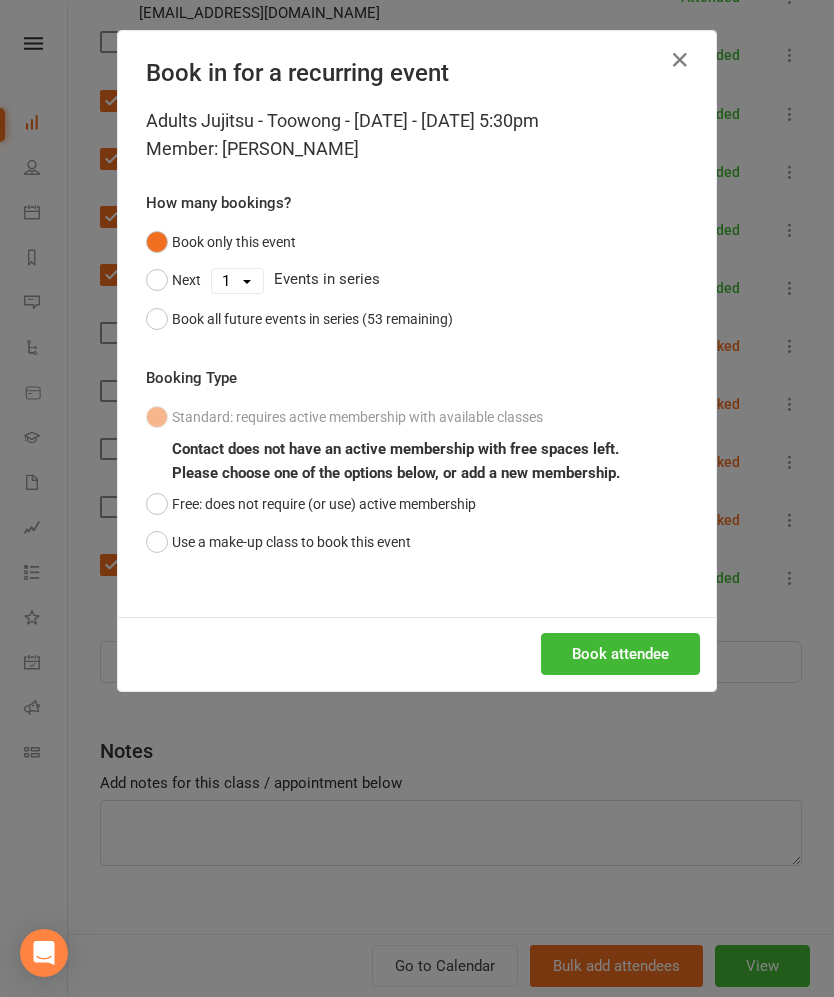 click on "Use a make-up class to book this event" at bounding box center (278, 542) 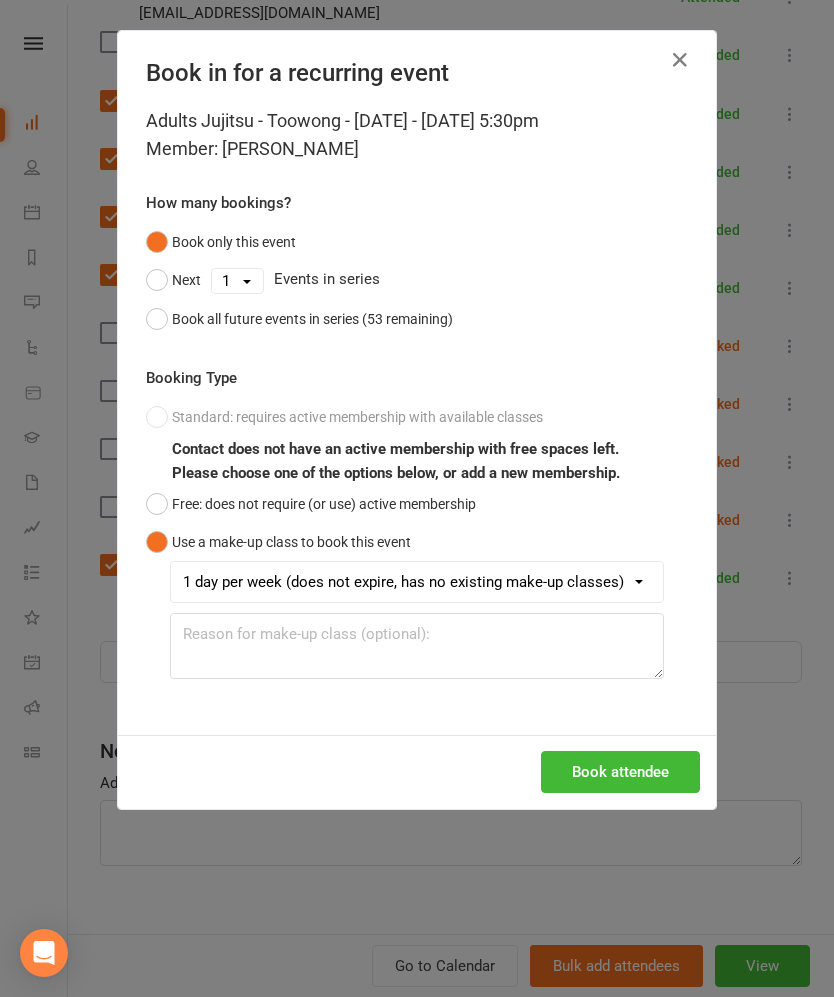 click on "Book attendee" at bounding box center (620, 772) 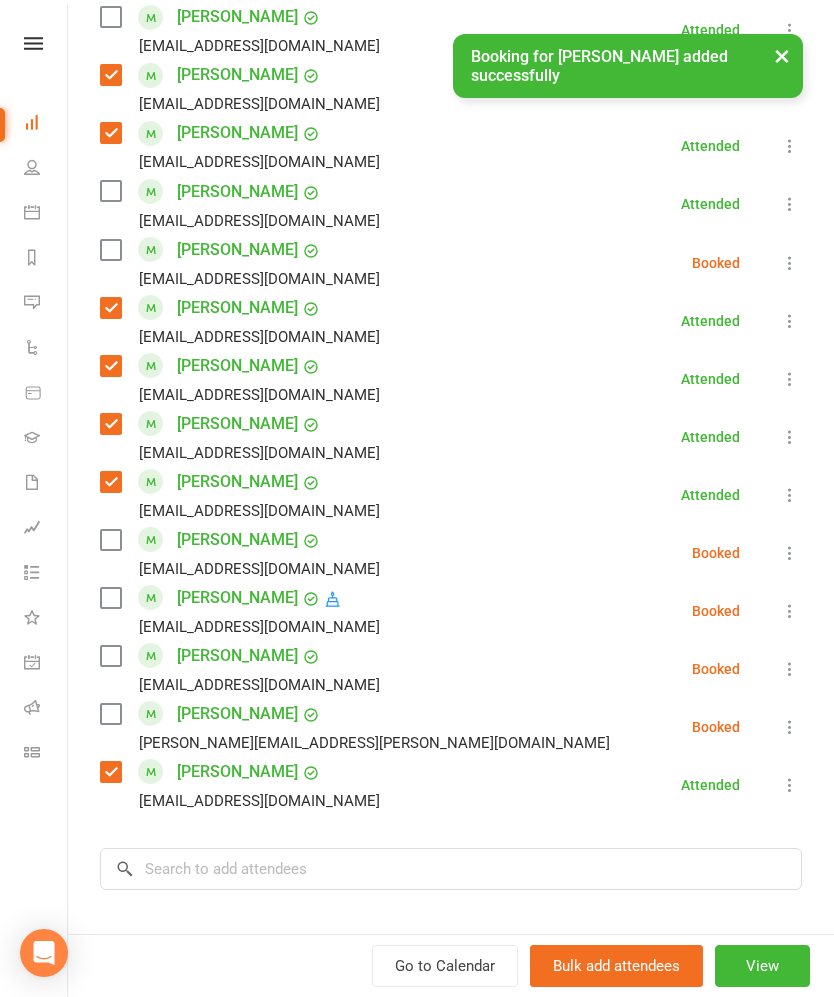 scroll, scrollTop: 1152, scrollLeft: 0, axis: vertical 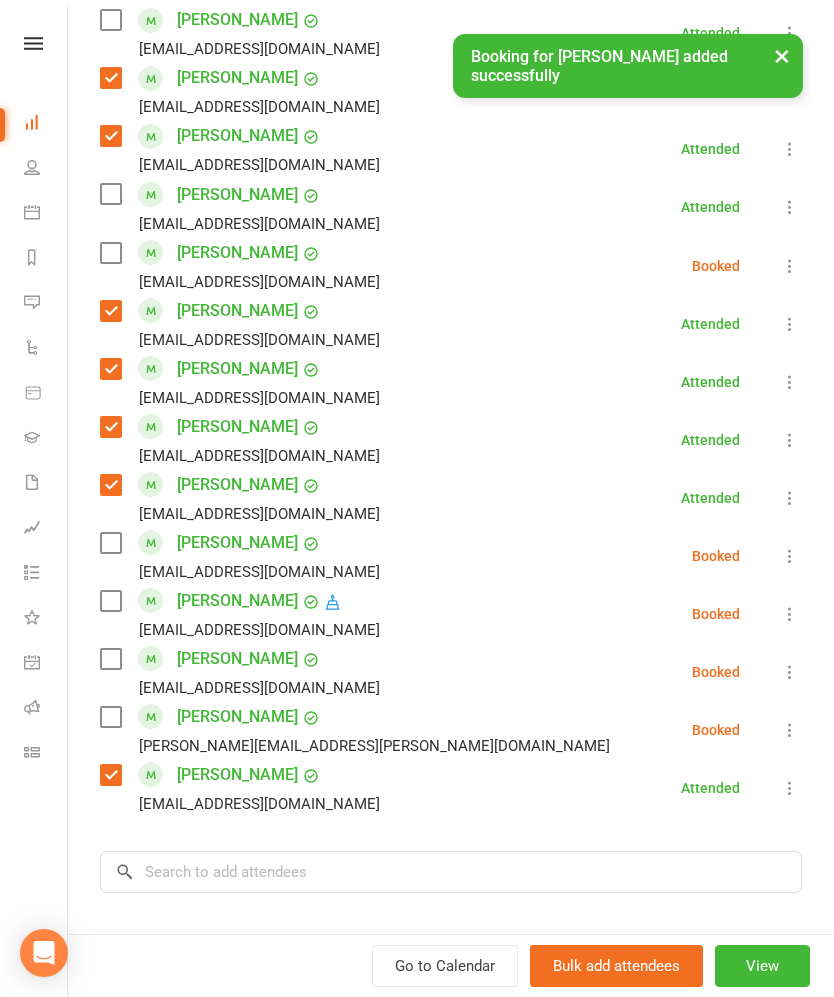 click at bounding box center (110, 253) 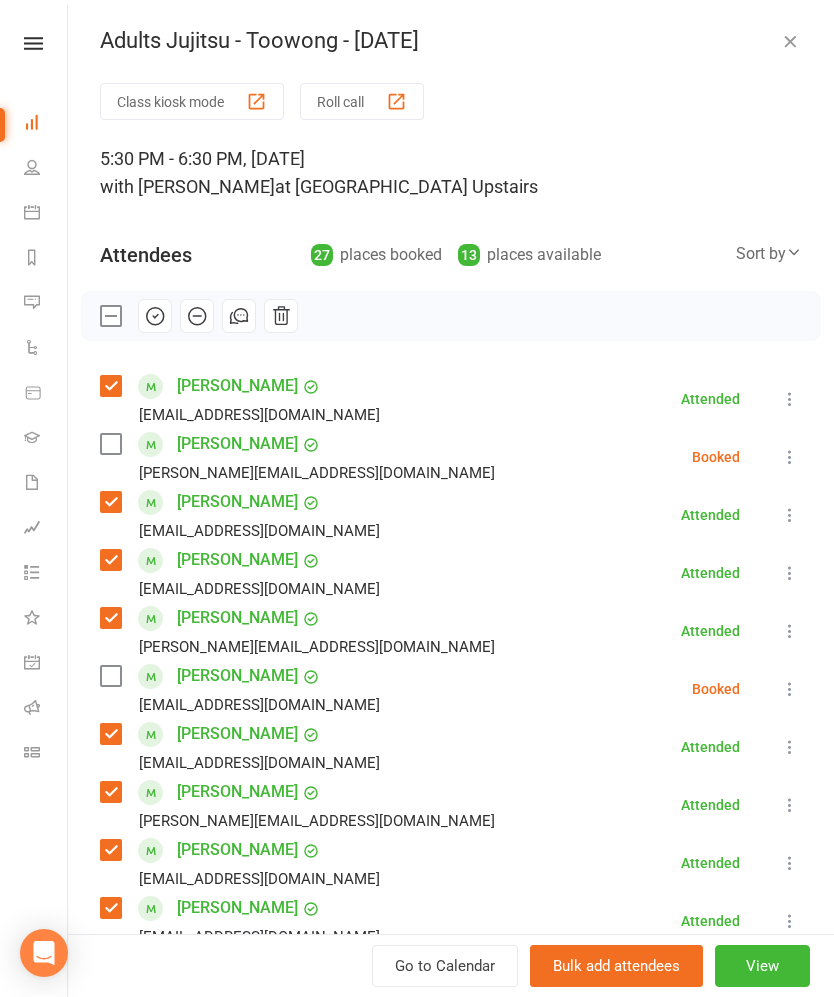 scroll, scrollTop: 0, scrollLeft: 0, axis: both 